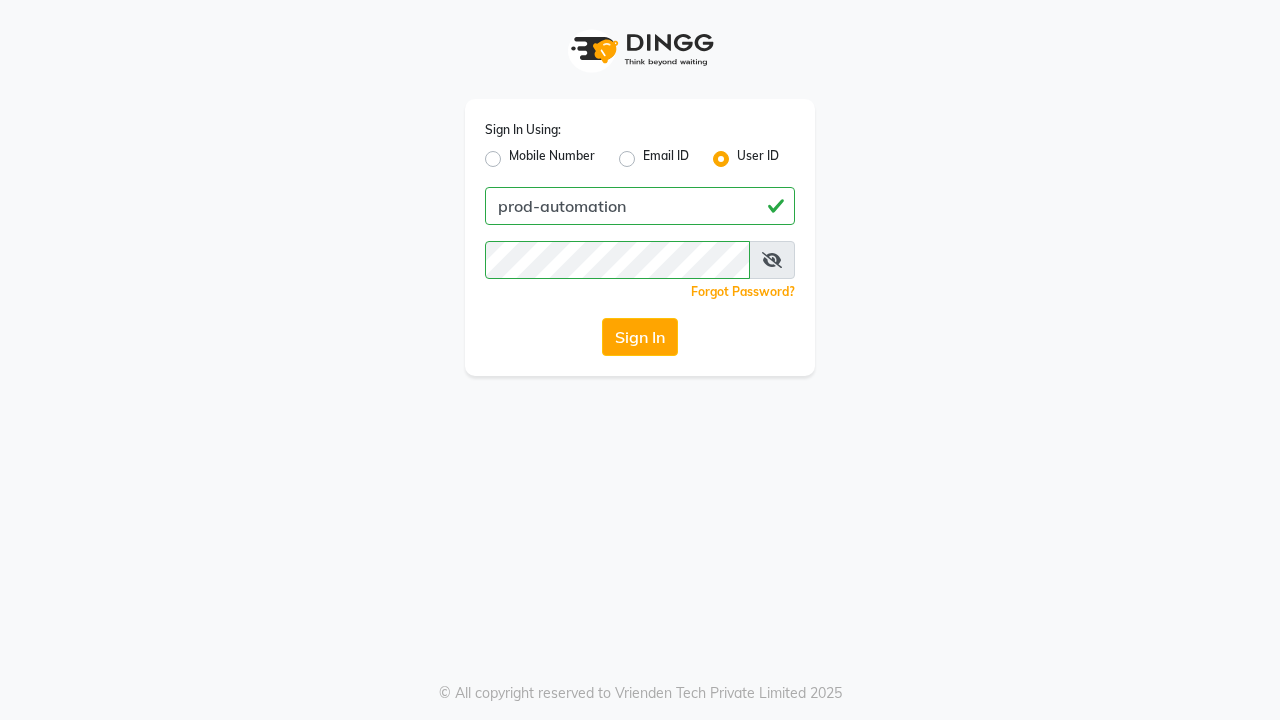 scroll, scrollTop: 0, scrollLeft: 0, axis: both 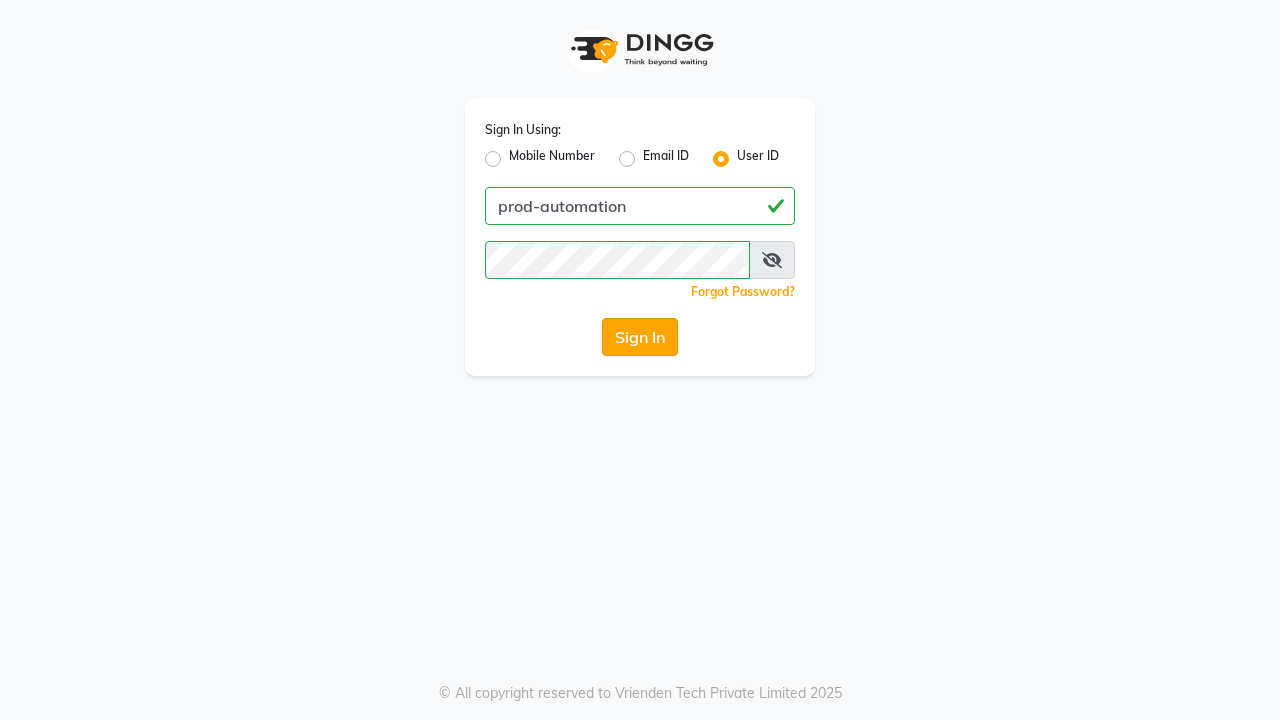 click on "Sign In" 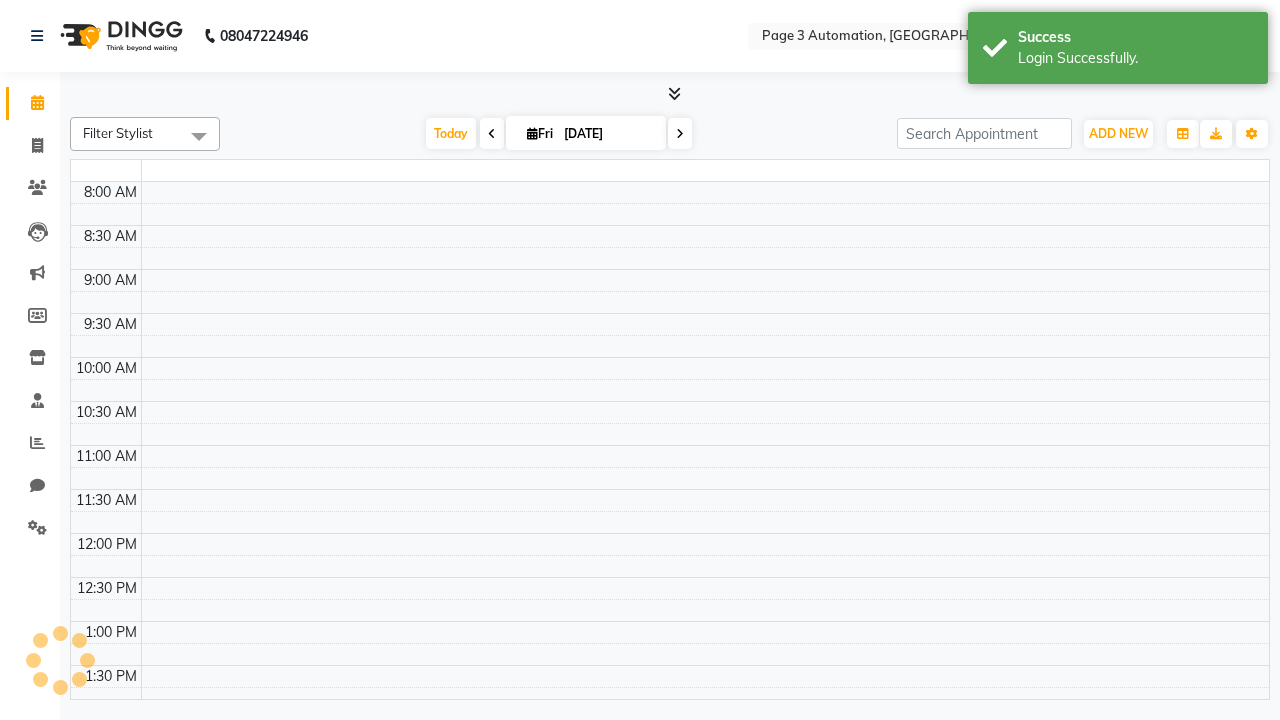 select on "en" 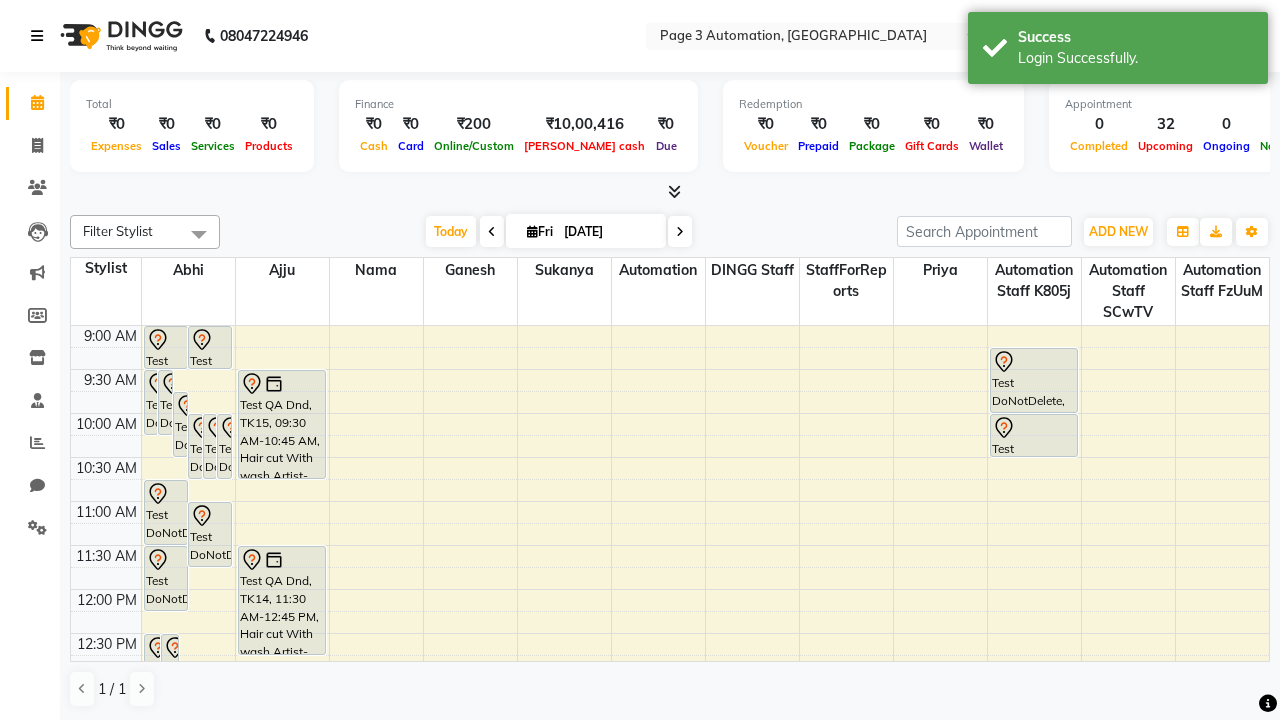 click at bounding box center (37, 36) 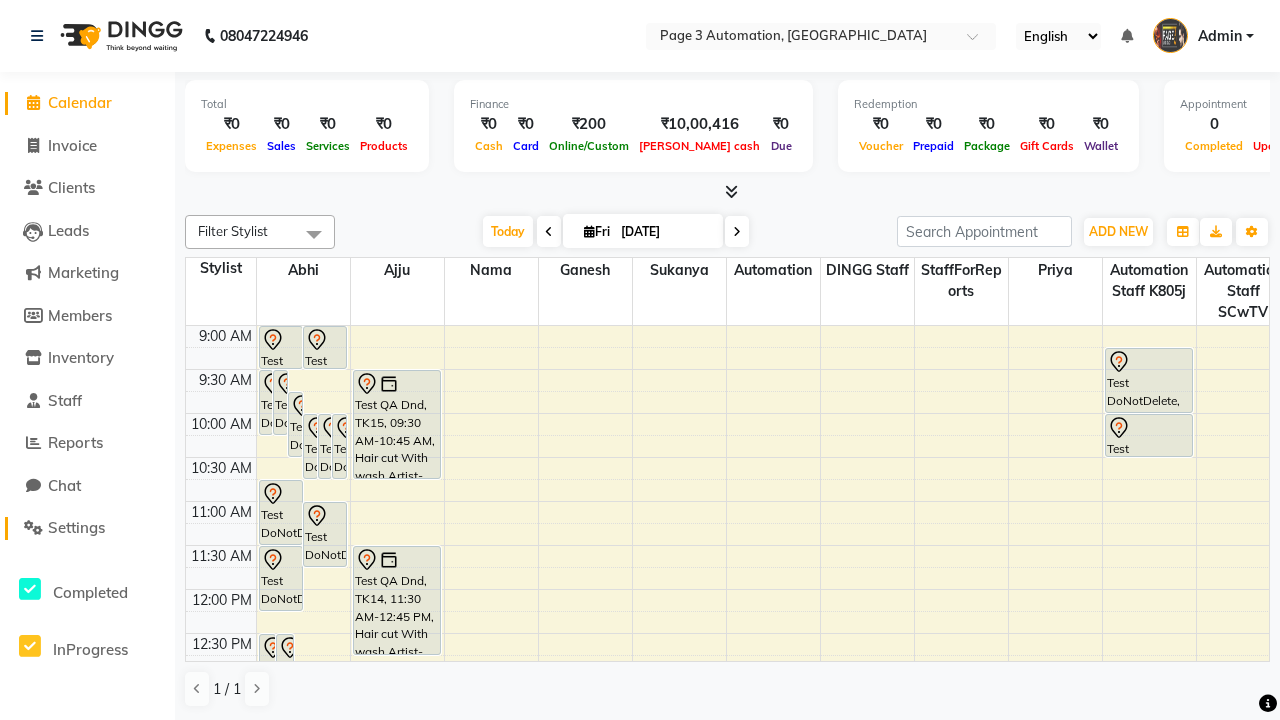 click on "Settings" 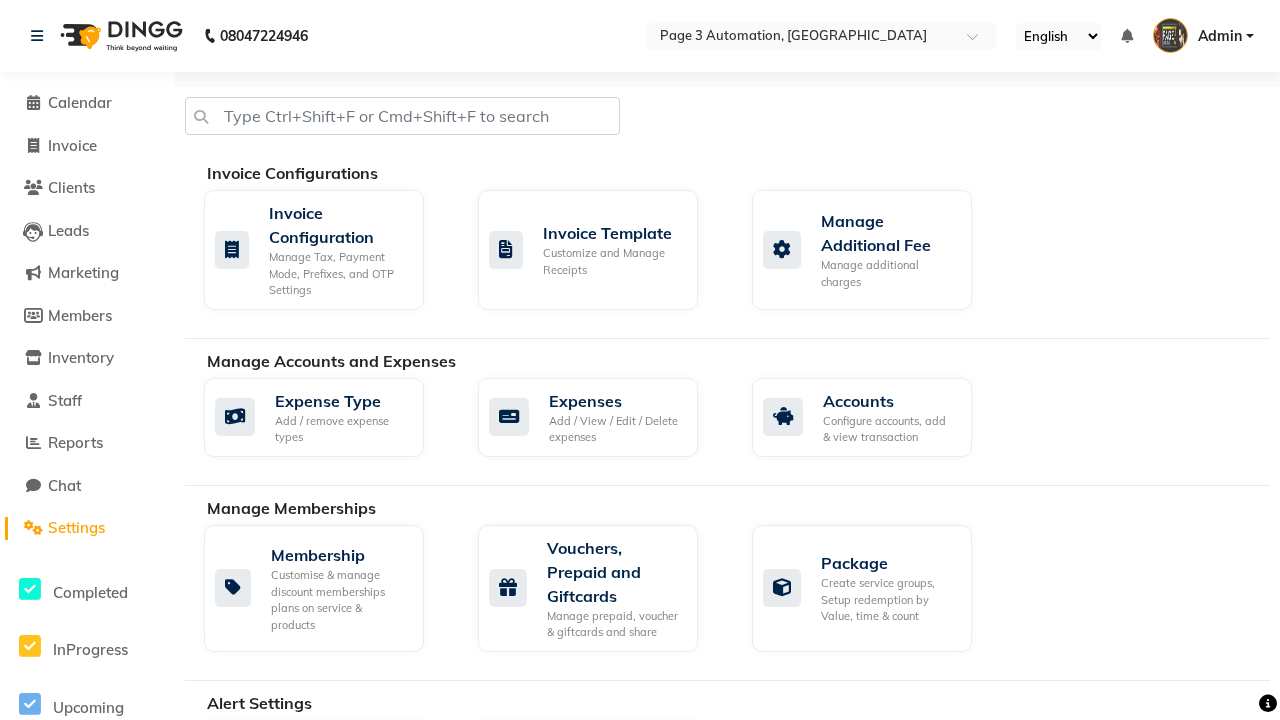 click on "Business Hours" 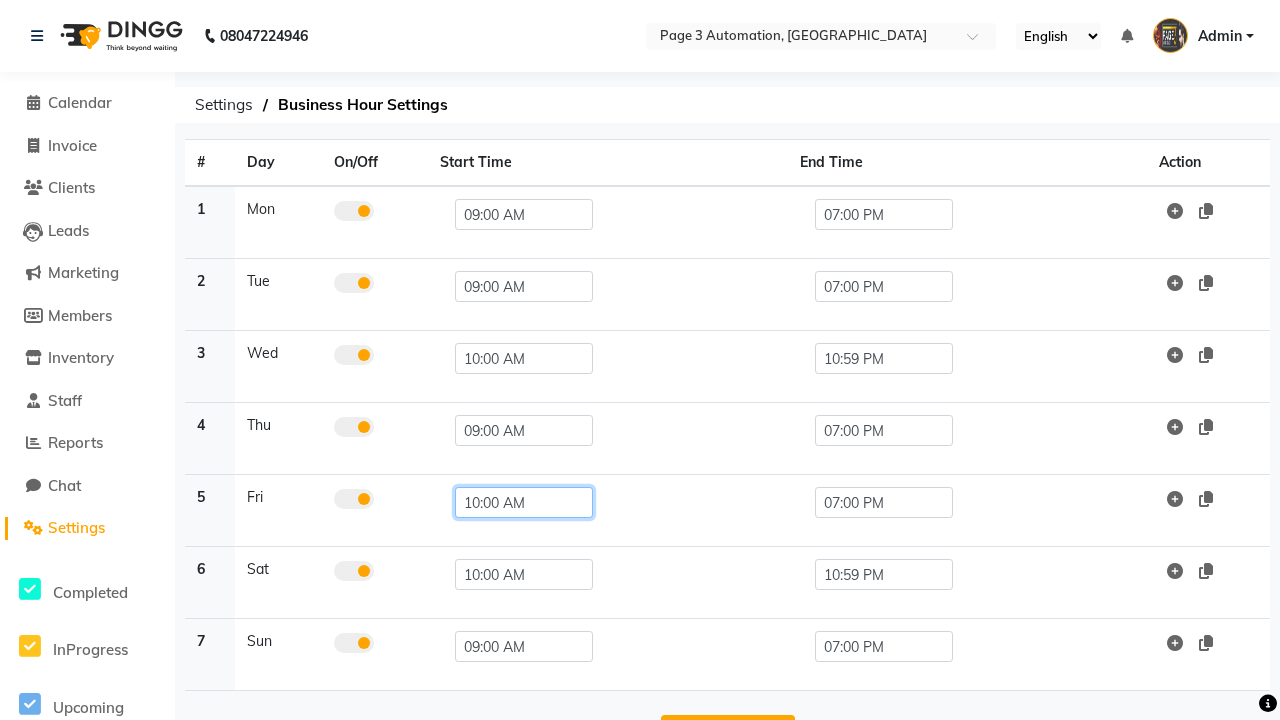 click on "10:00 AM" 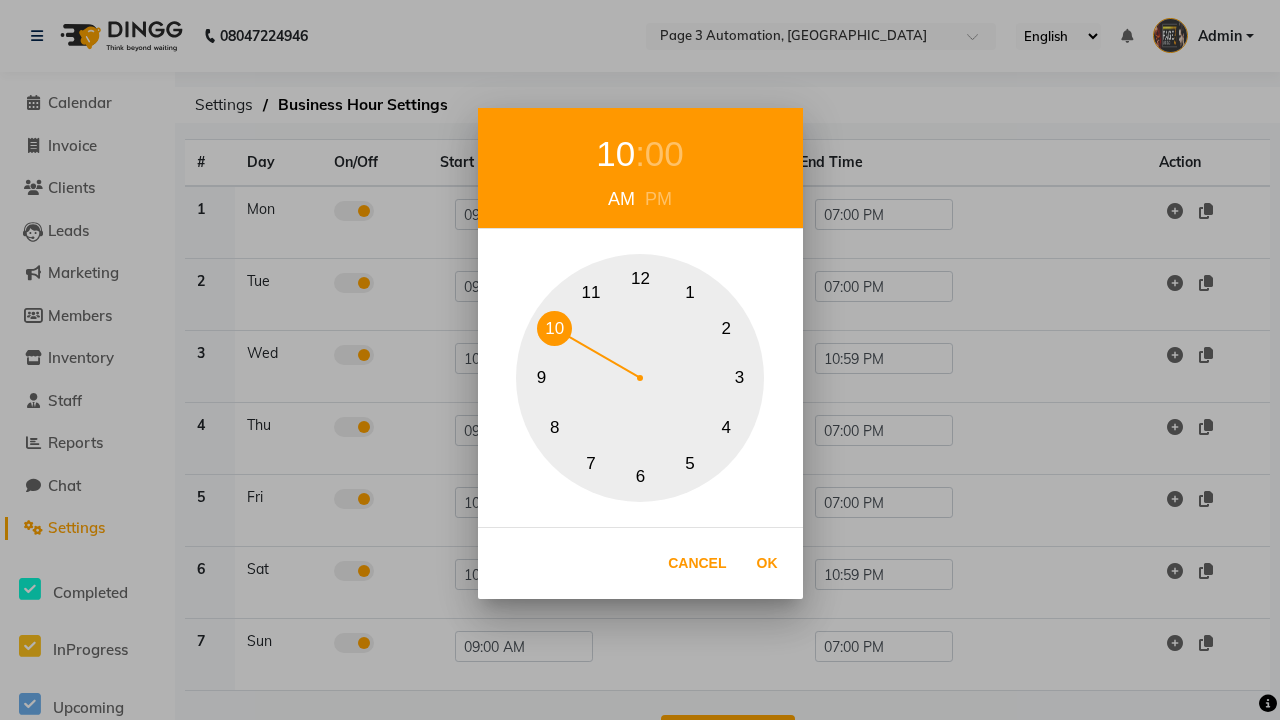 click on "10" at bounding box center (554, 328) 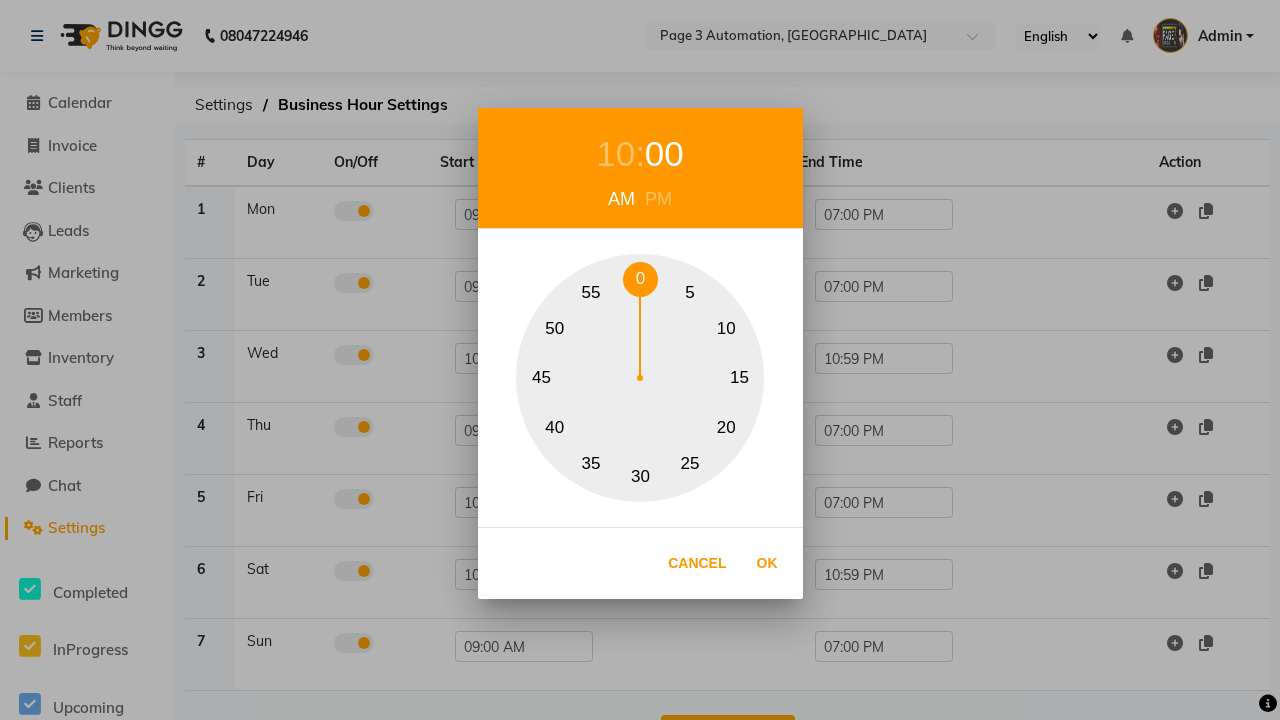 click on "0" at bounding box center [640, 279] 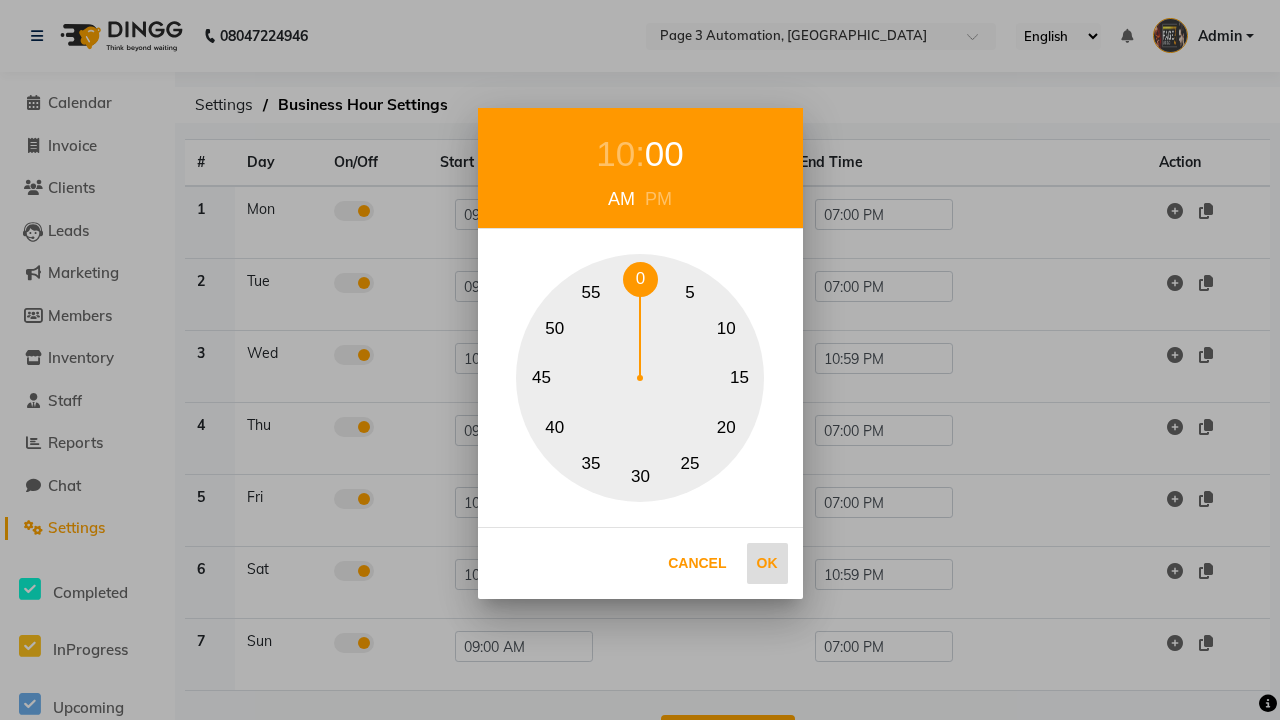 click on "Ok" at bounding box center (767, 563) 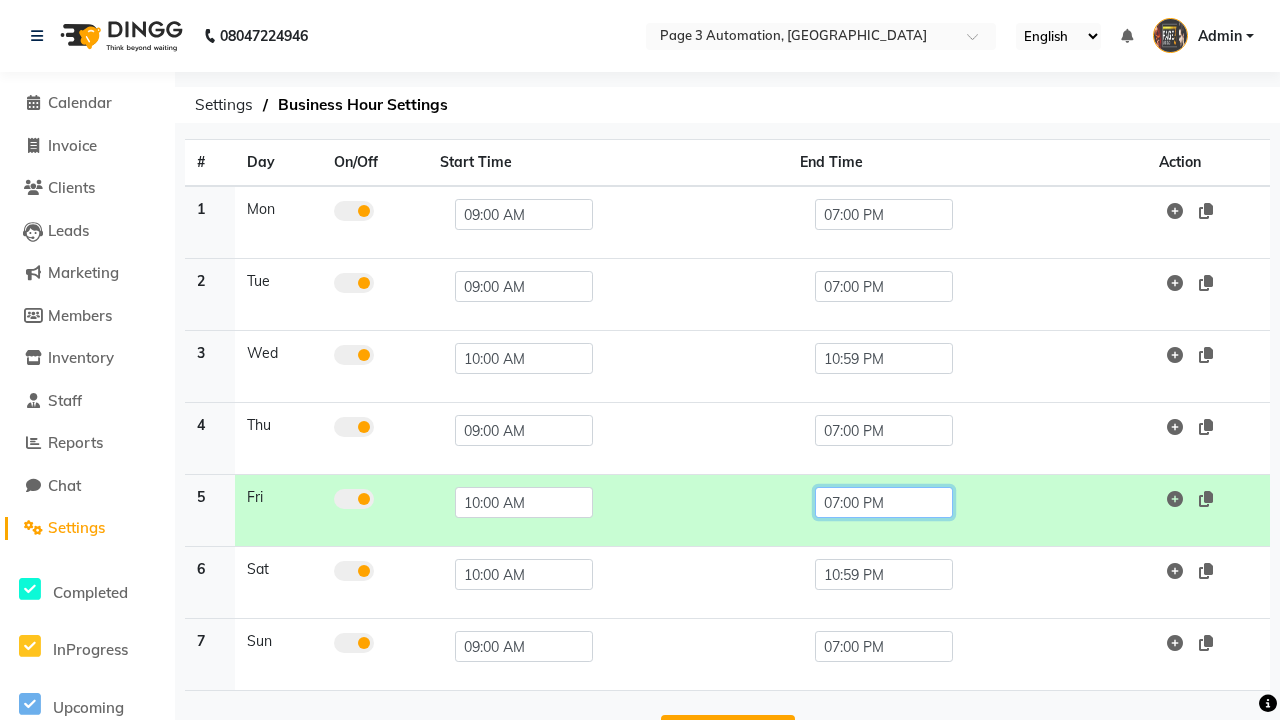click on "07:00 PM" 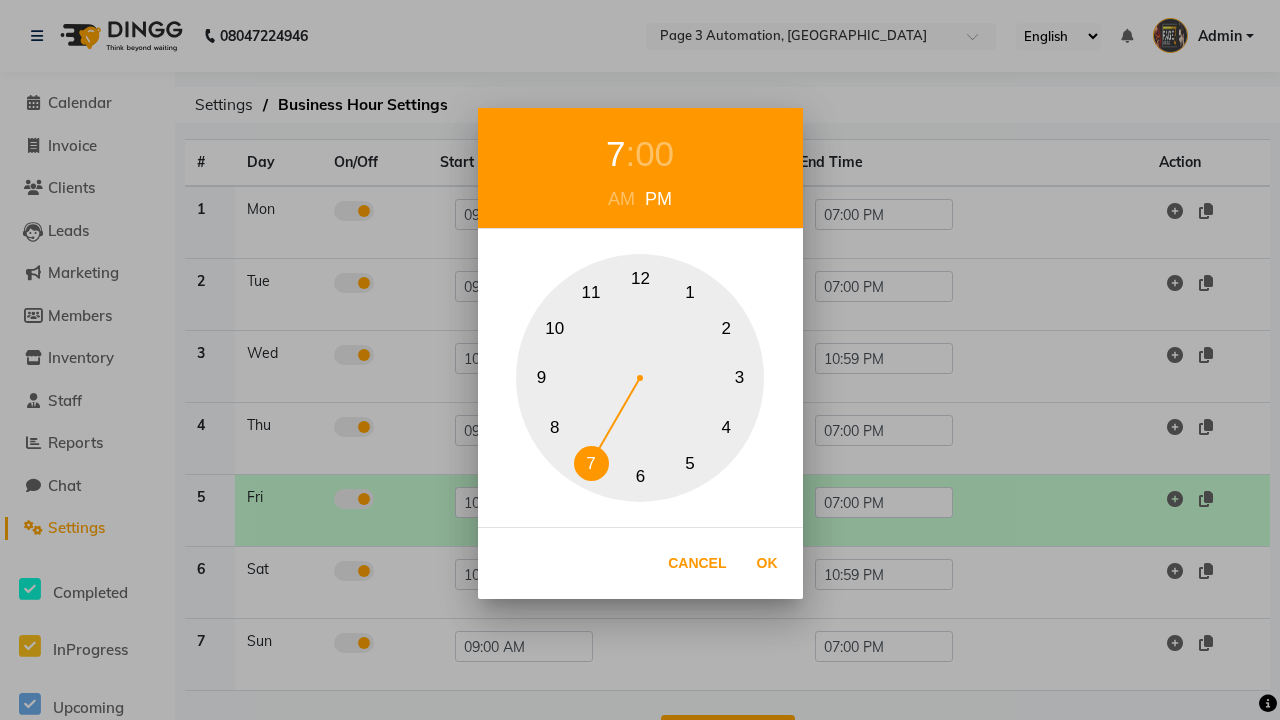 click on "10" at bounding box center [554, 328] 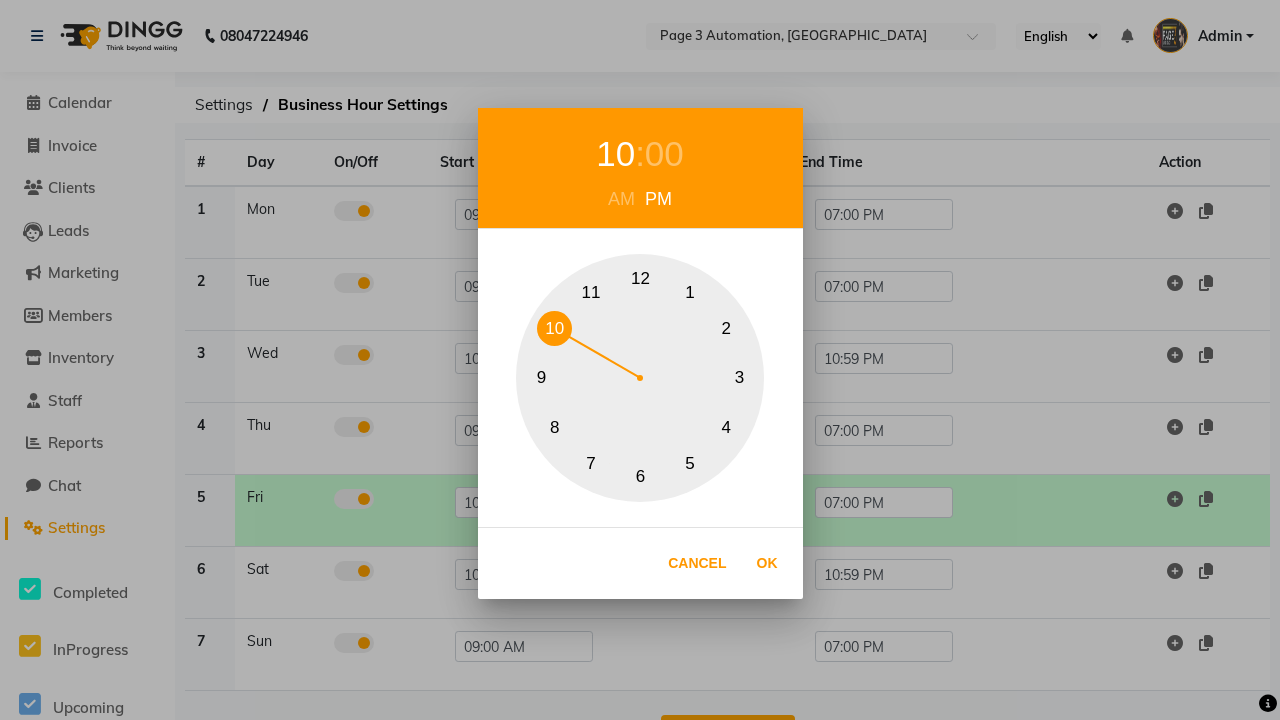 click on "00" at bounding box center (664, 154) 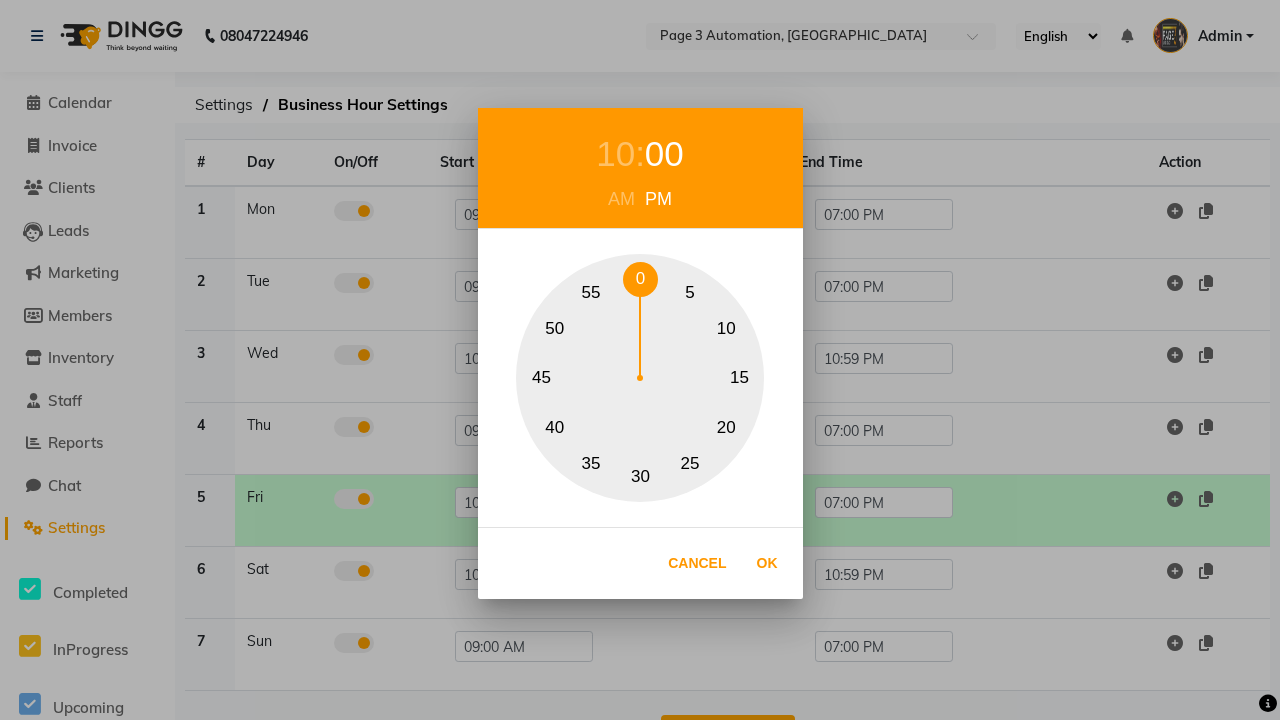 click on "0" at bounding box center [640, 279] 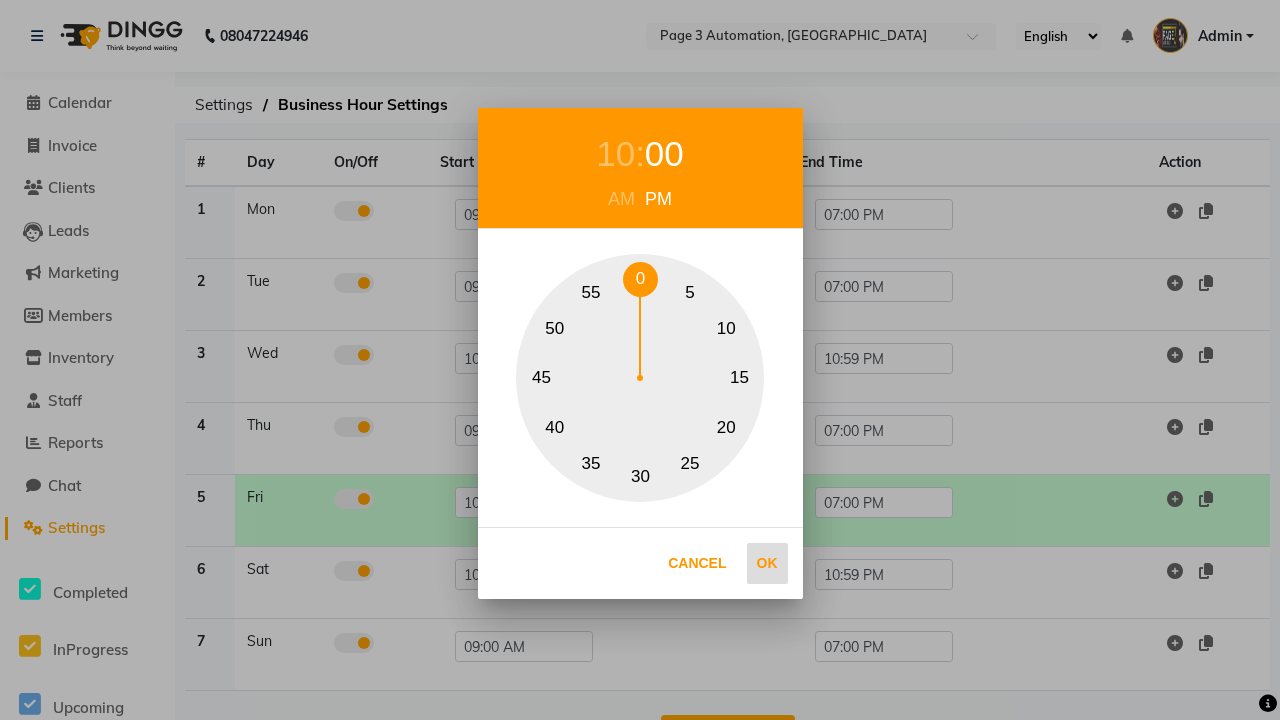 click on "Ok" at bounding box center [767, 563] 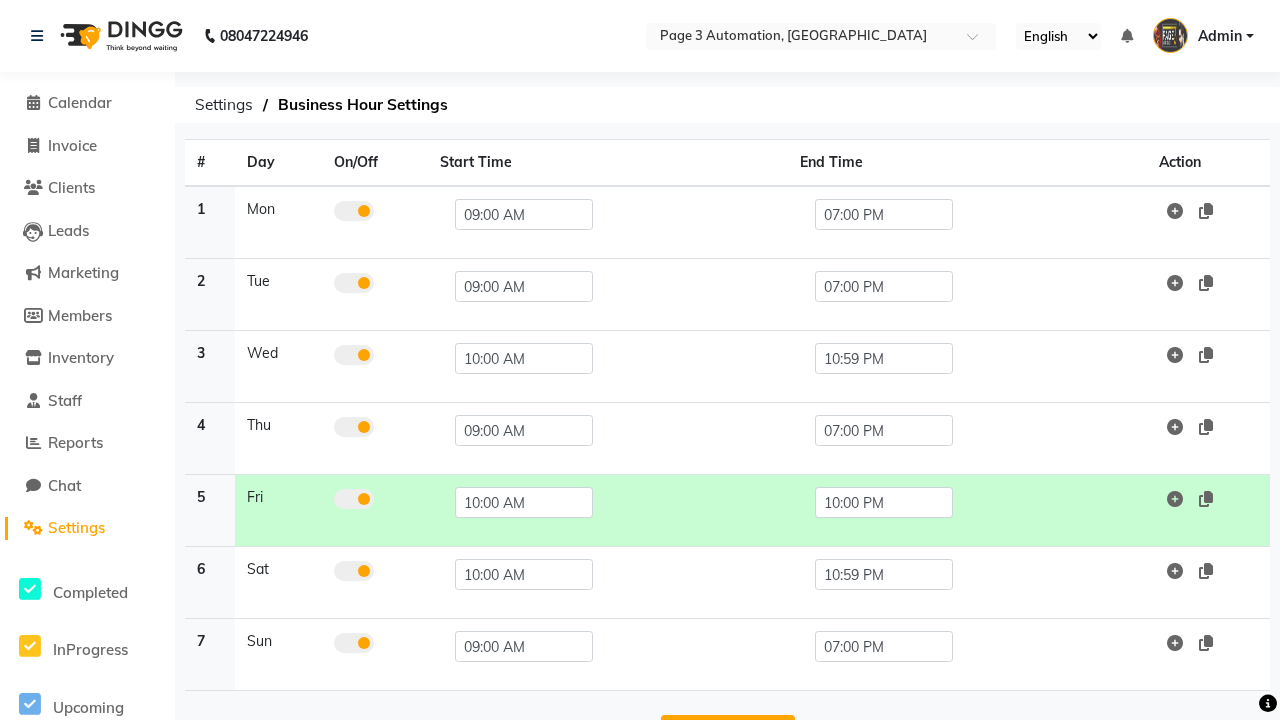 scroll, scrollTop: 33, scrollLeft: 0, axis: vertical 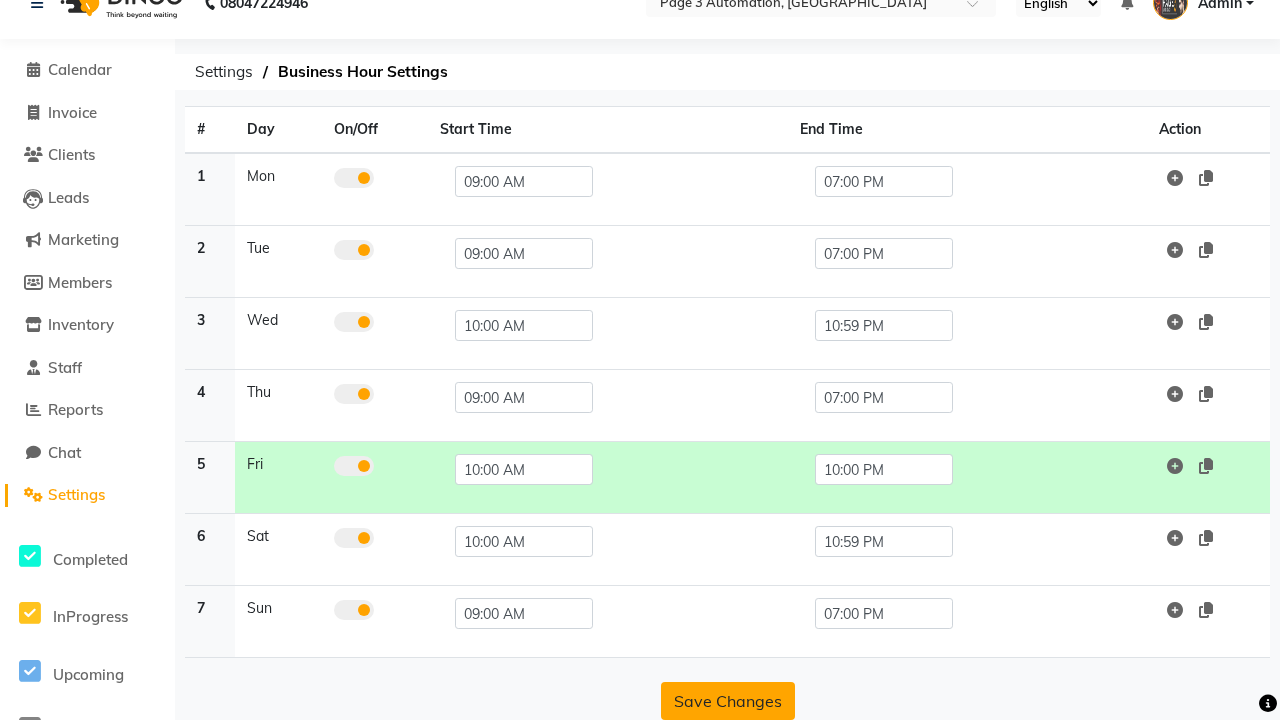 click on "Save Changes" 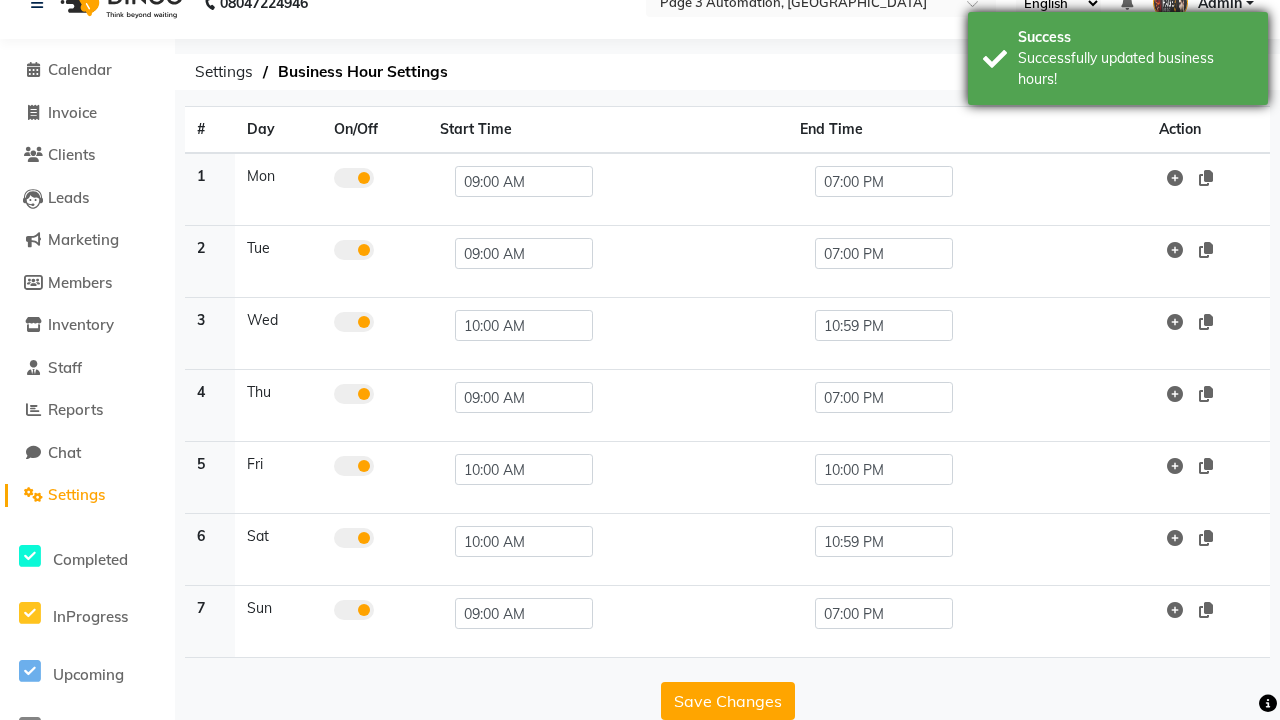click on "Successfully updated business hours!" at bounding box center [1135, 69] 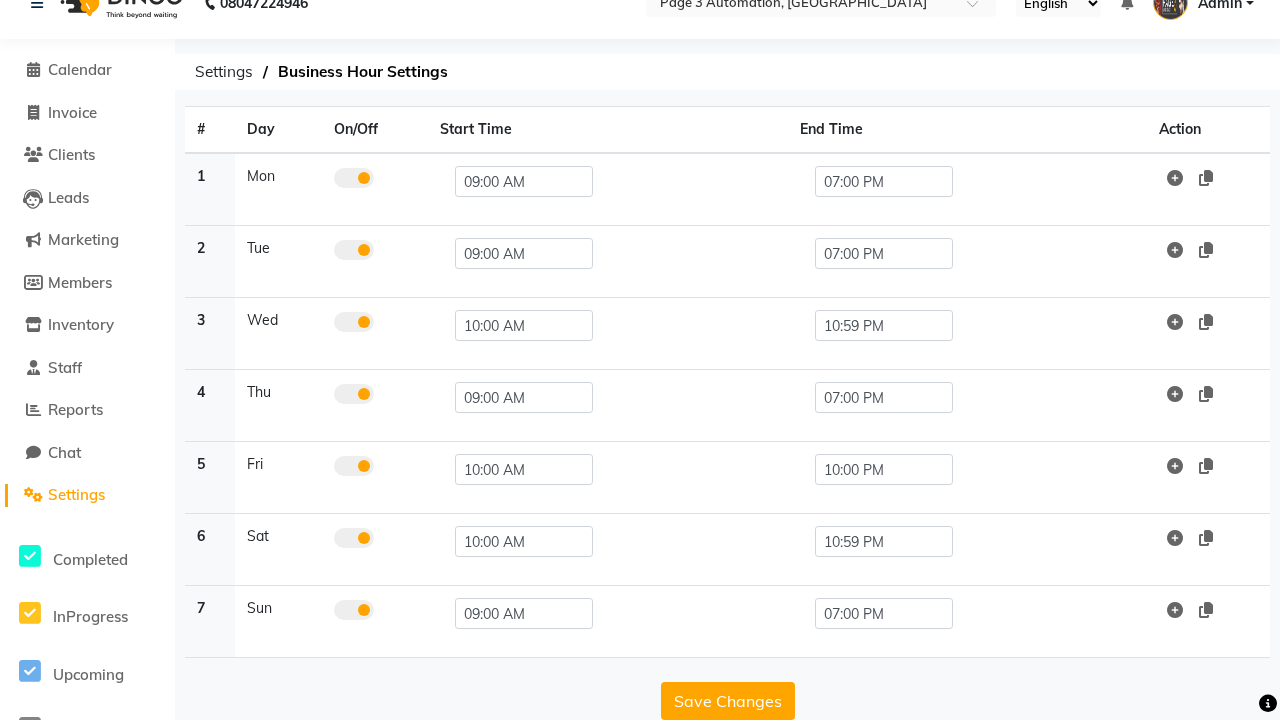 scroll, scrollTop: 8, scrollLeft: 0, axis: vertical 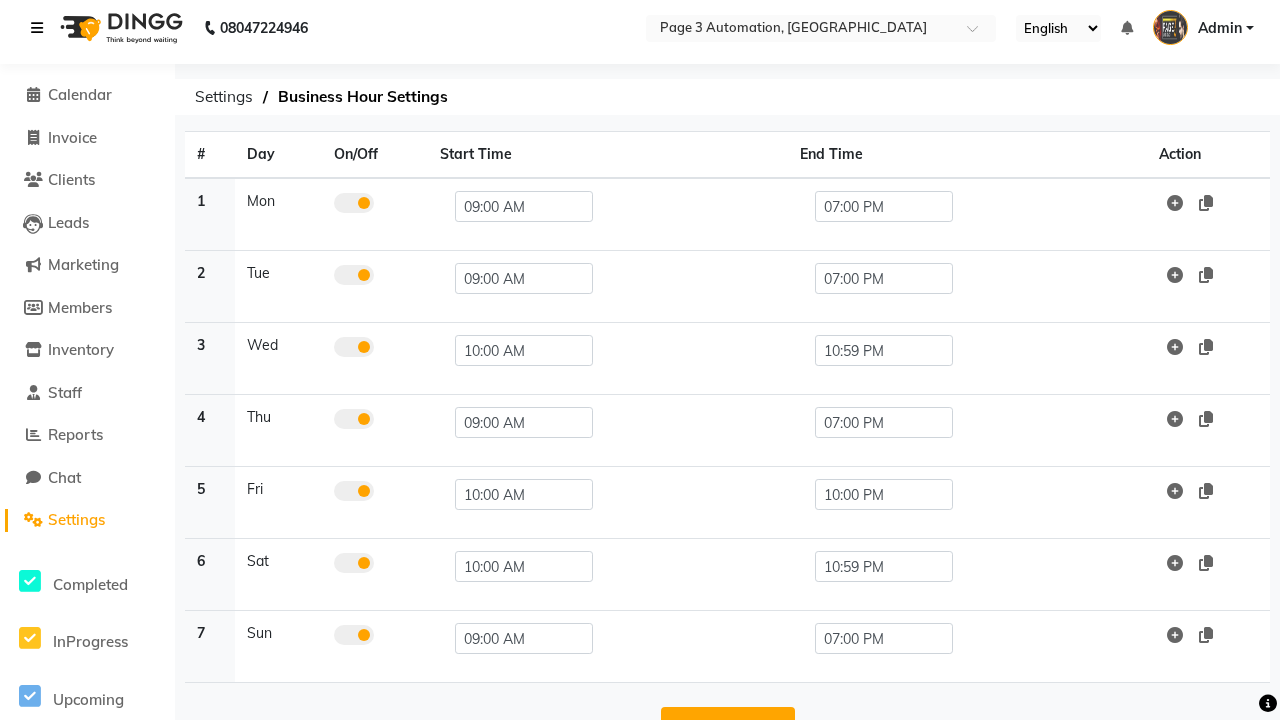click at bounding box center [37, 28] 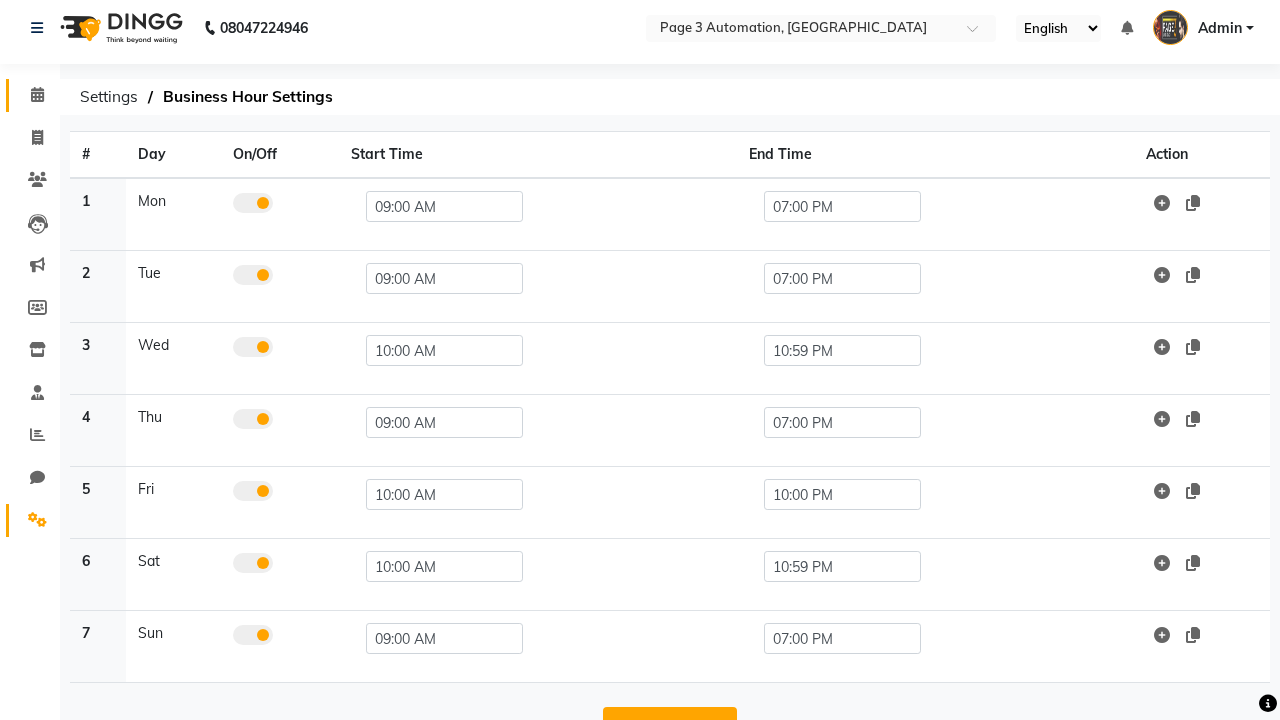 click 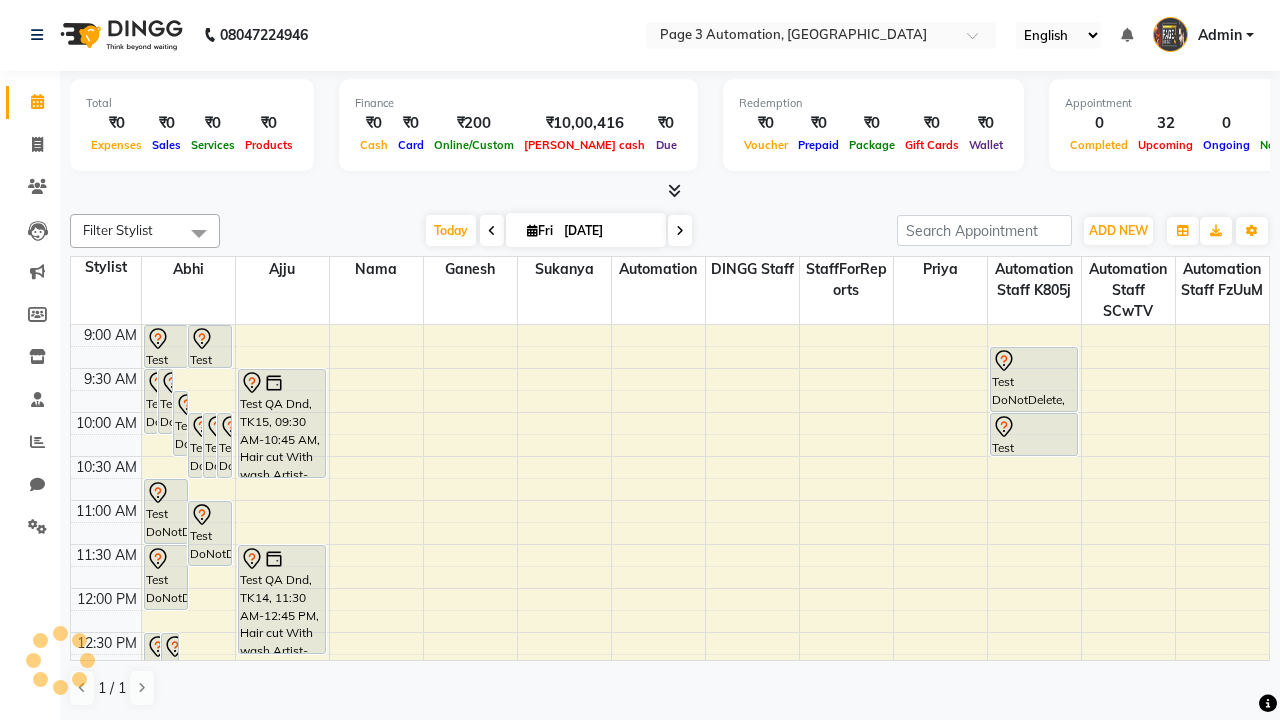 scroll, scrollTop: 0, scrollLeft: 0, axis: both 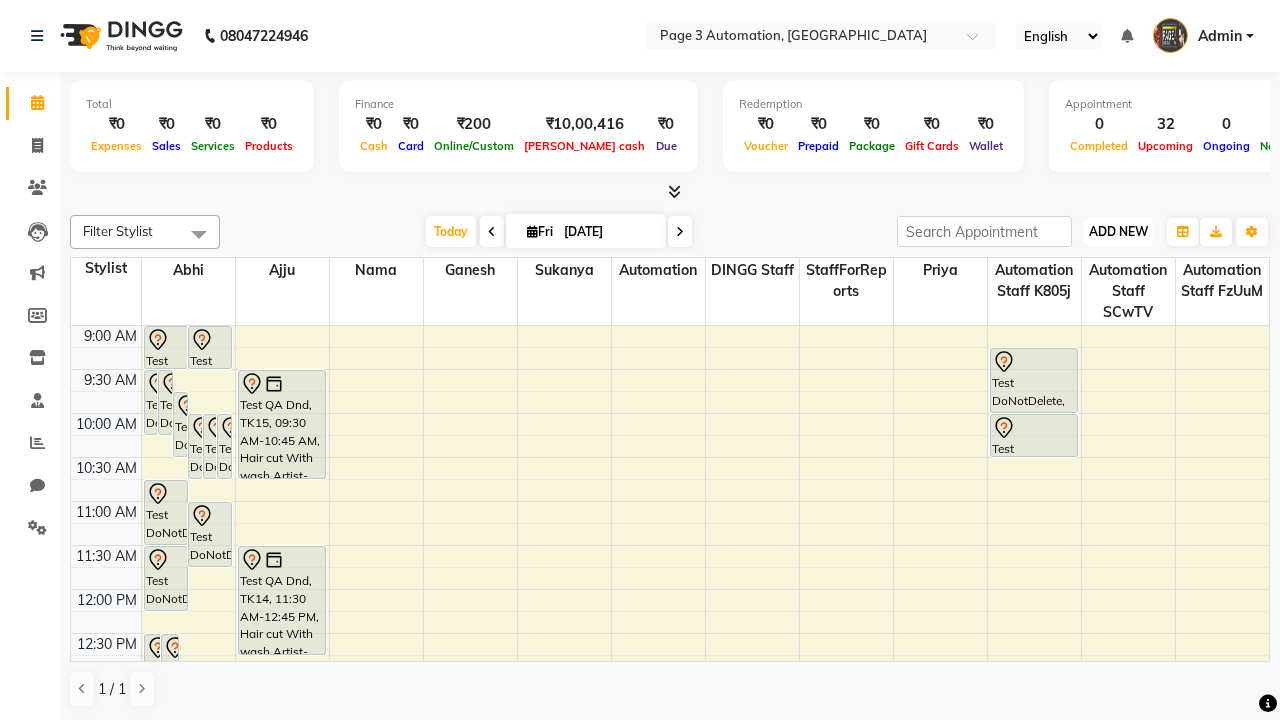 click on "ADD NEW" at bounding box center (1118, 231) 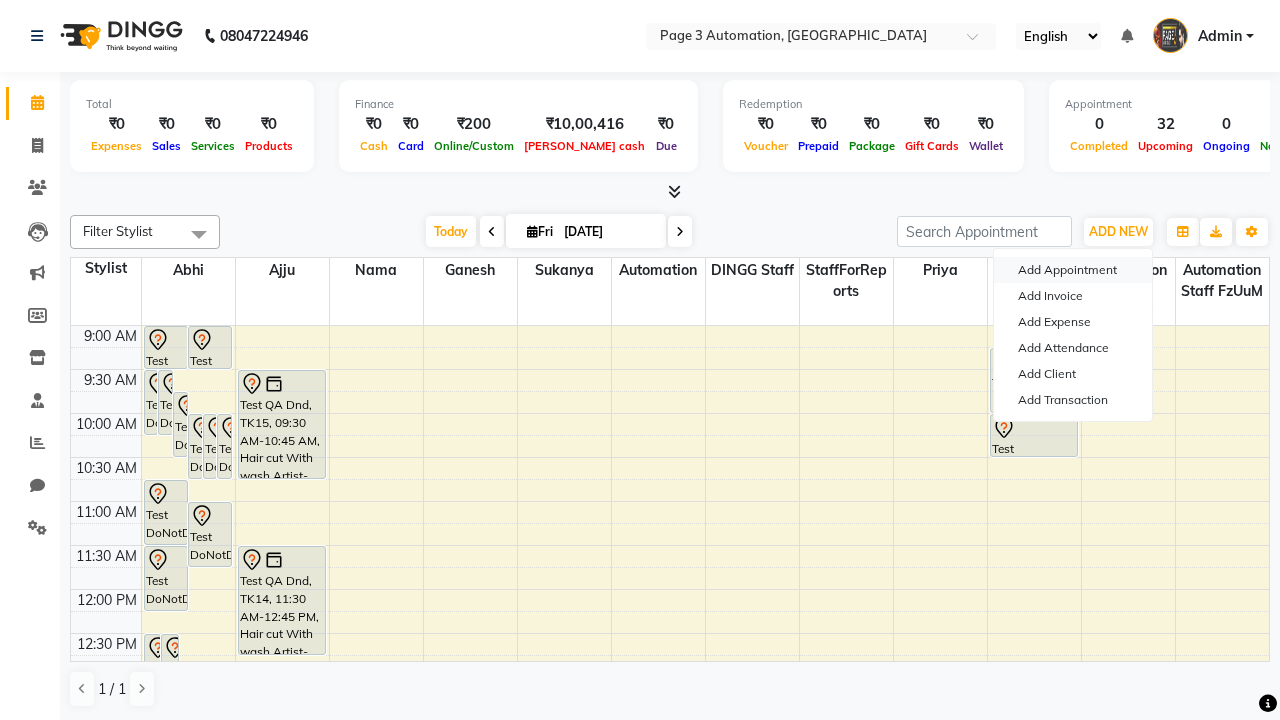 click on "Add Appointment" at bounding box center (1073, 270) 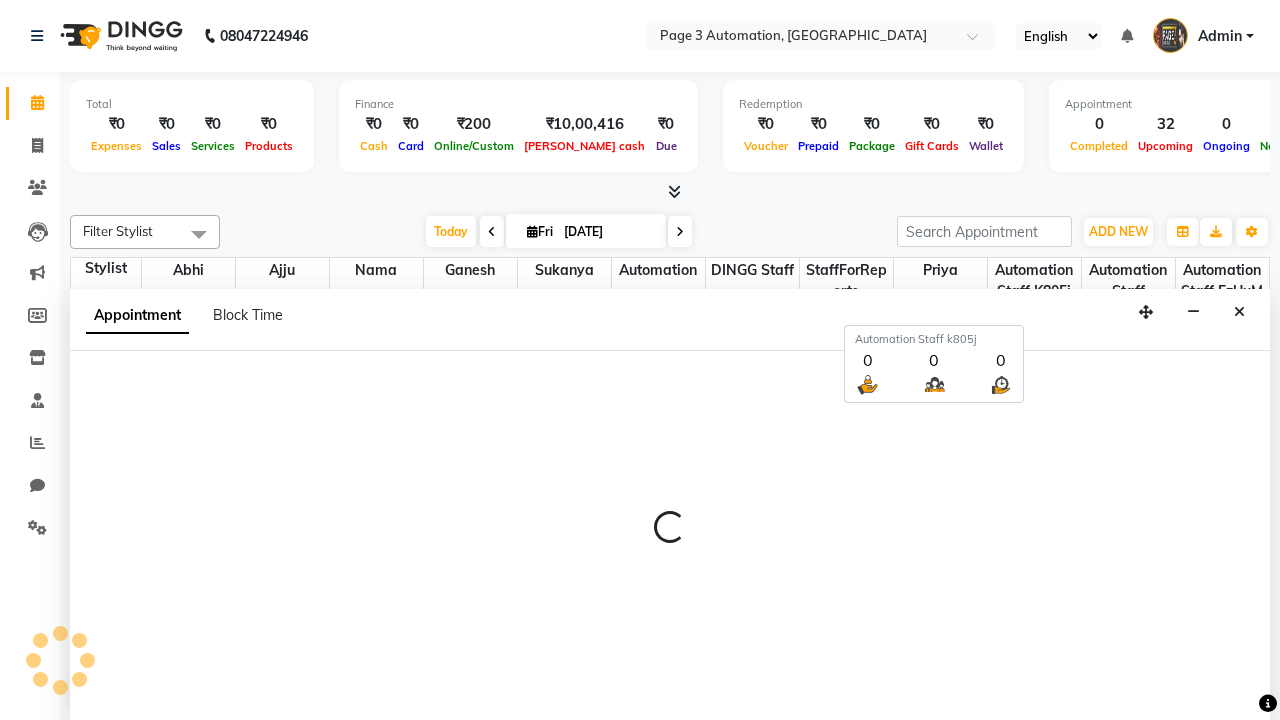 select on "tentative" 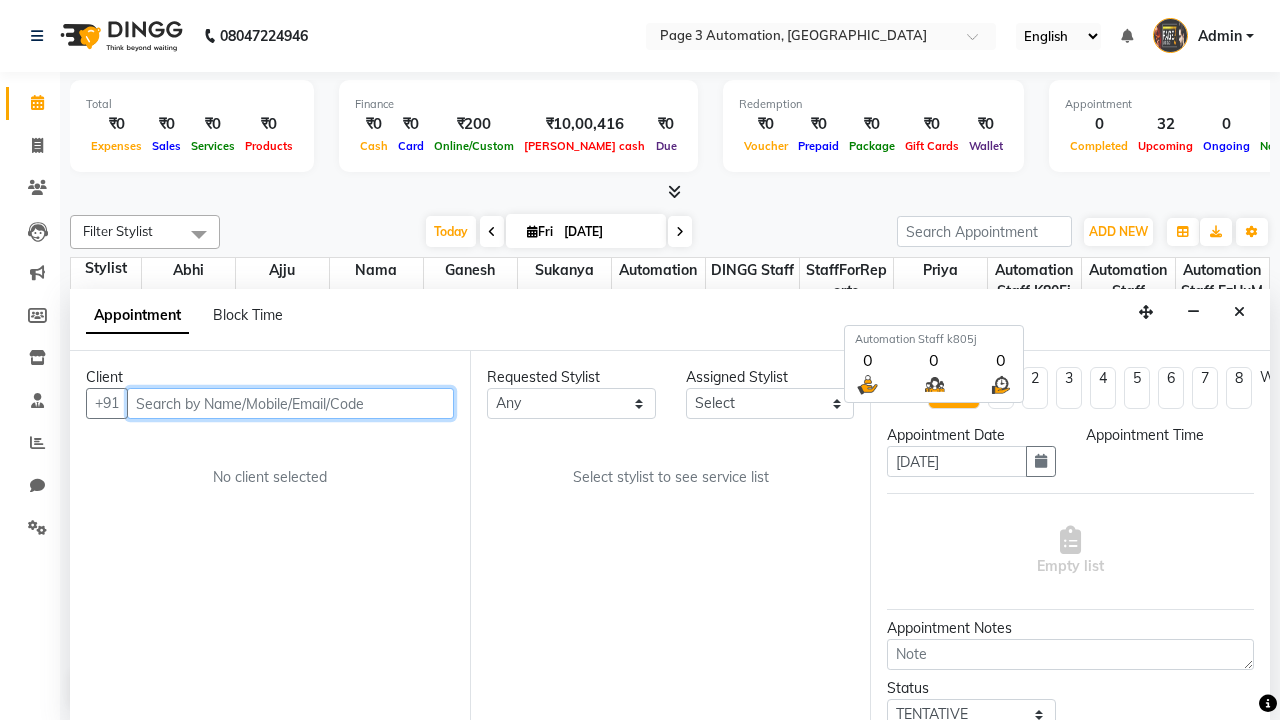 select on "600" 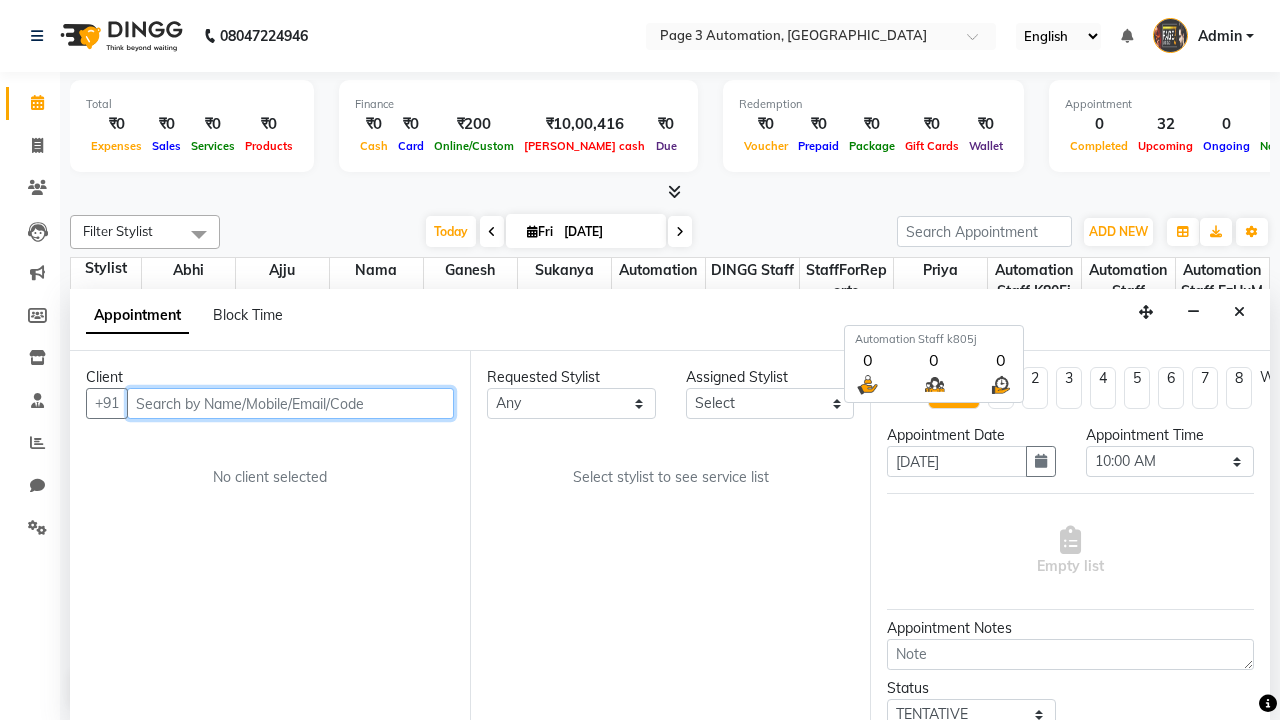 scroll, scrollTop: 1, scrollLeft: 0, axis: vertical 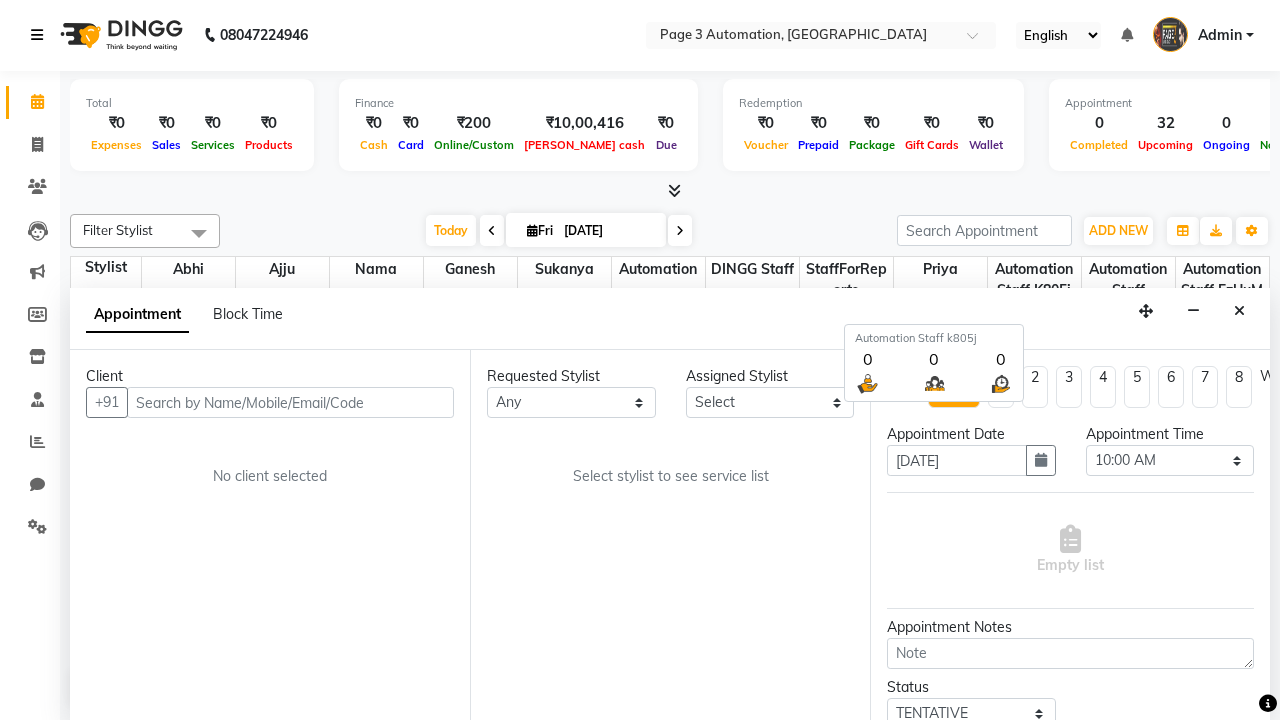 click at bounding box center (37, 35) 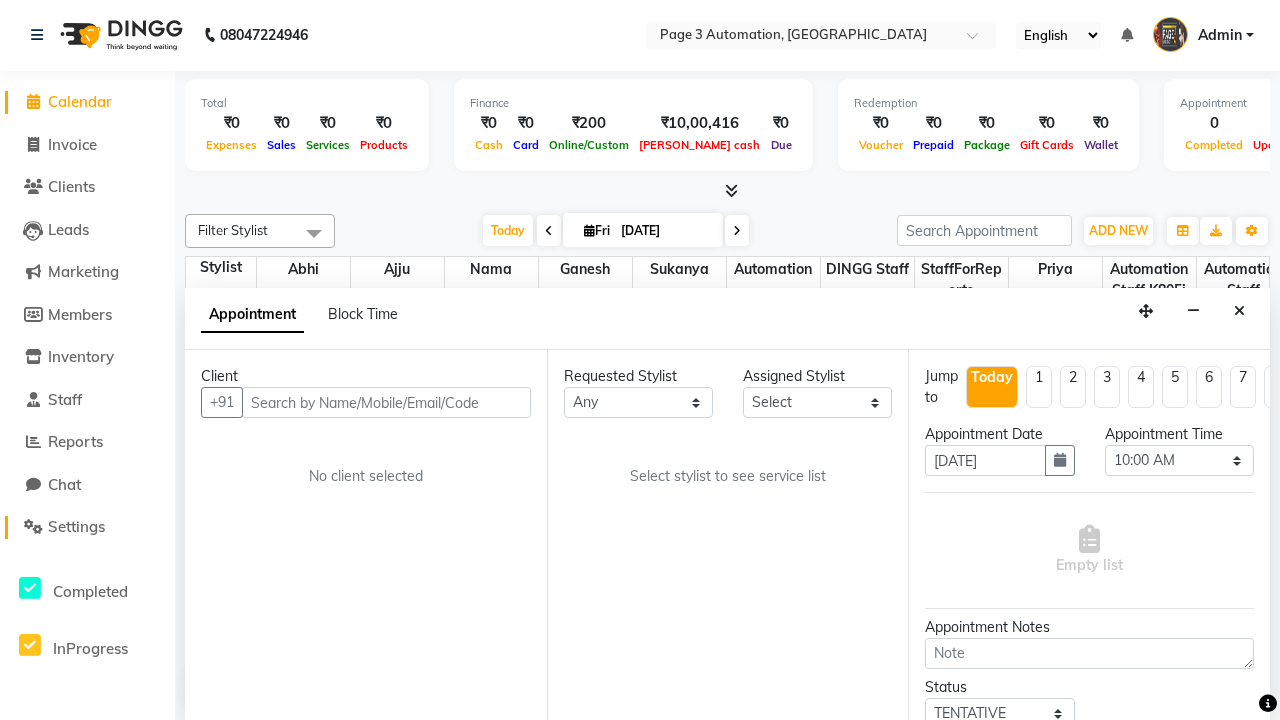 click on "Settings" 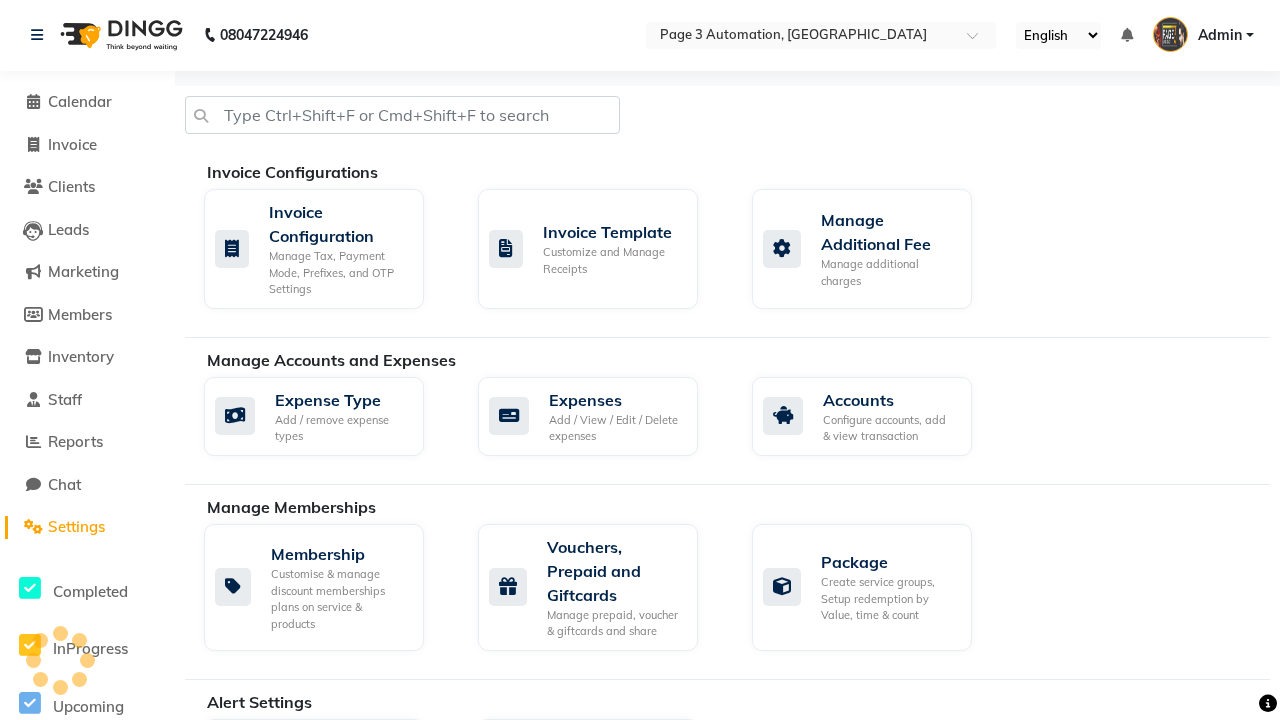 scroll, scrollTop: 0, scrollLeft: 0, axis: both 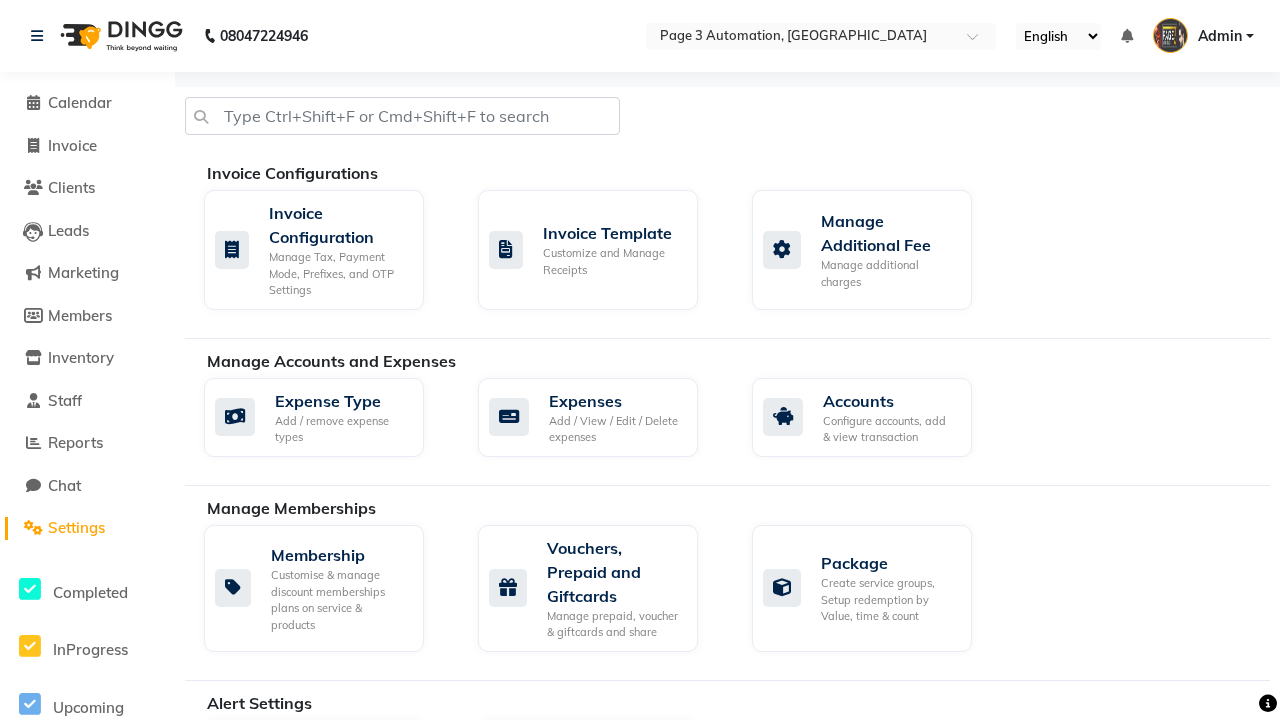 click on "Business Hours" 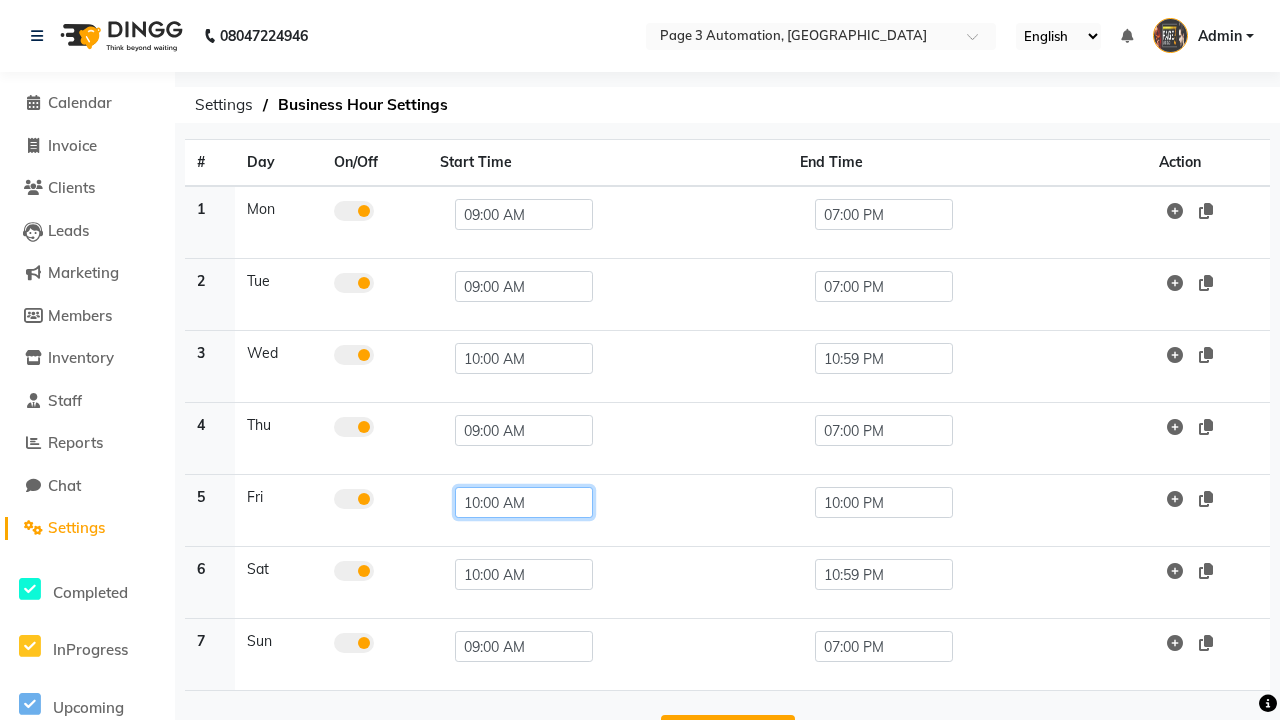 click on "10:00 AM" 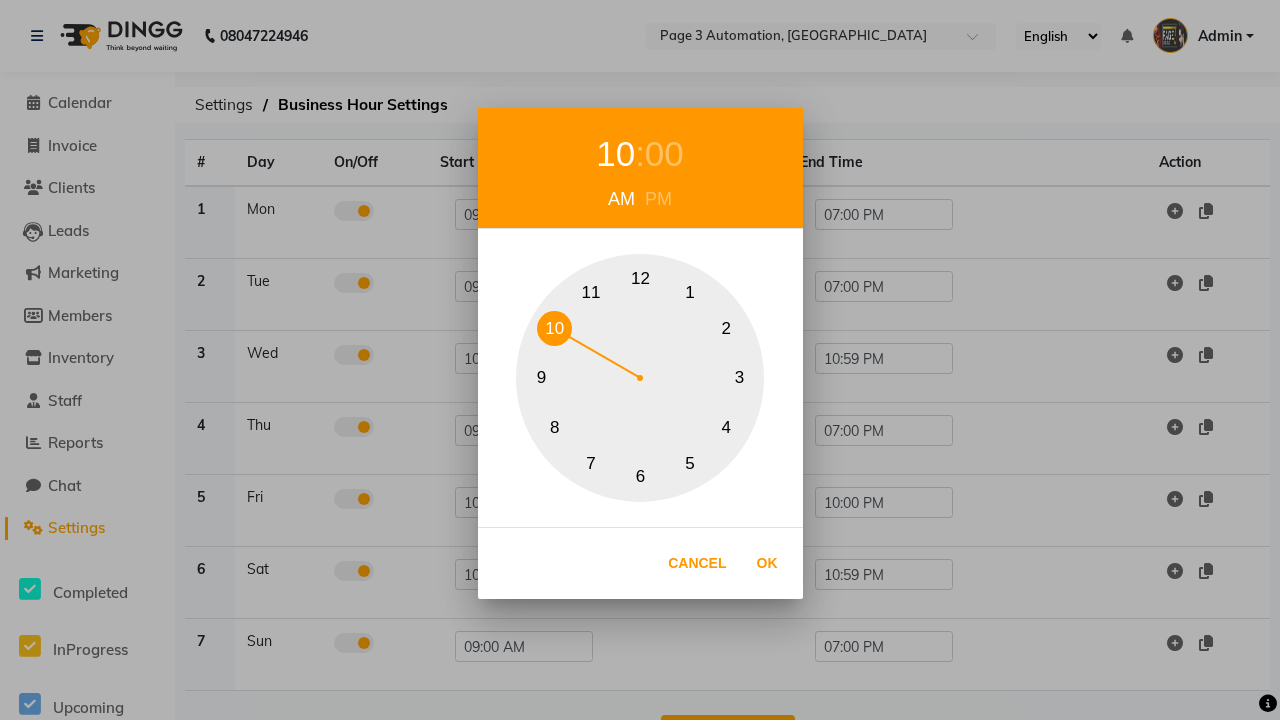 click on "9" at bounding box center [541, 378] 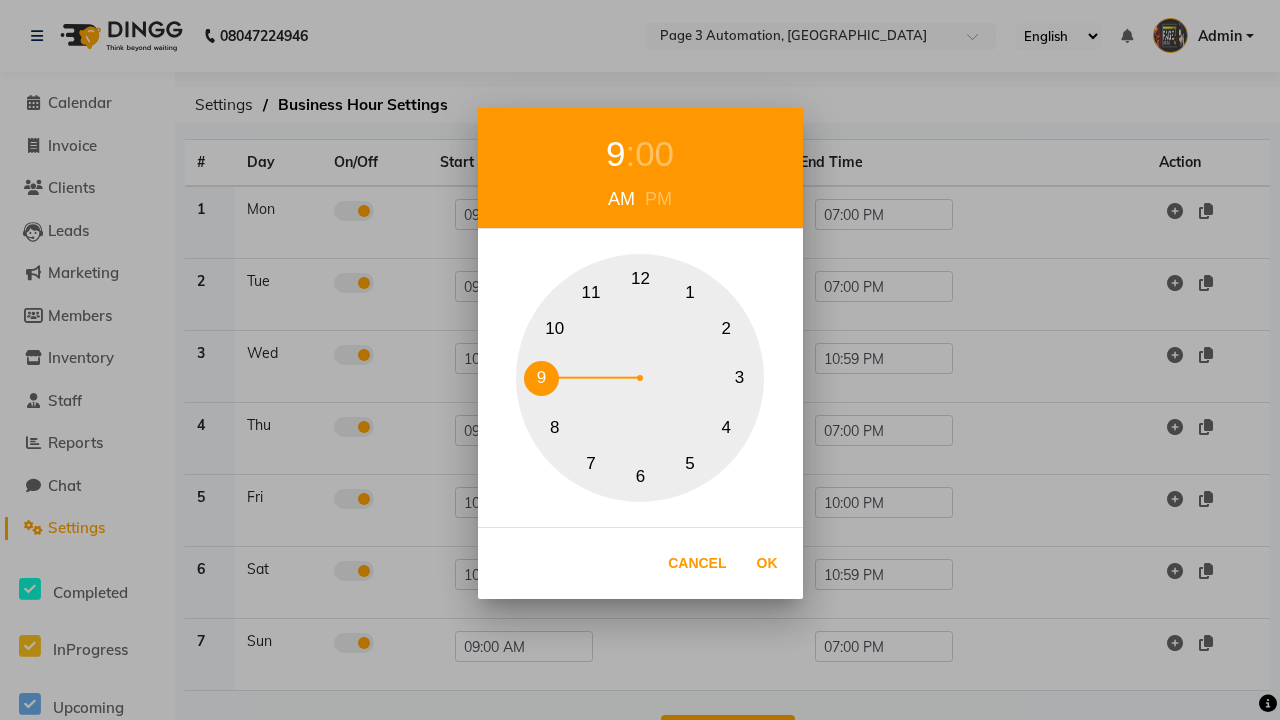 click on "00" at bounding box center [654, 154] 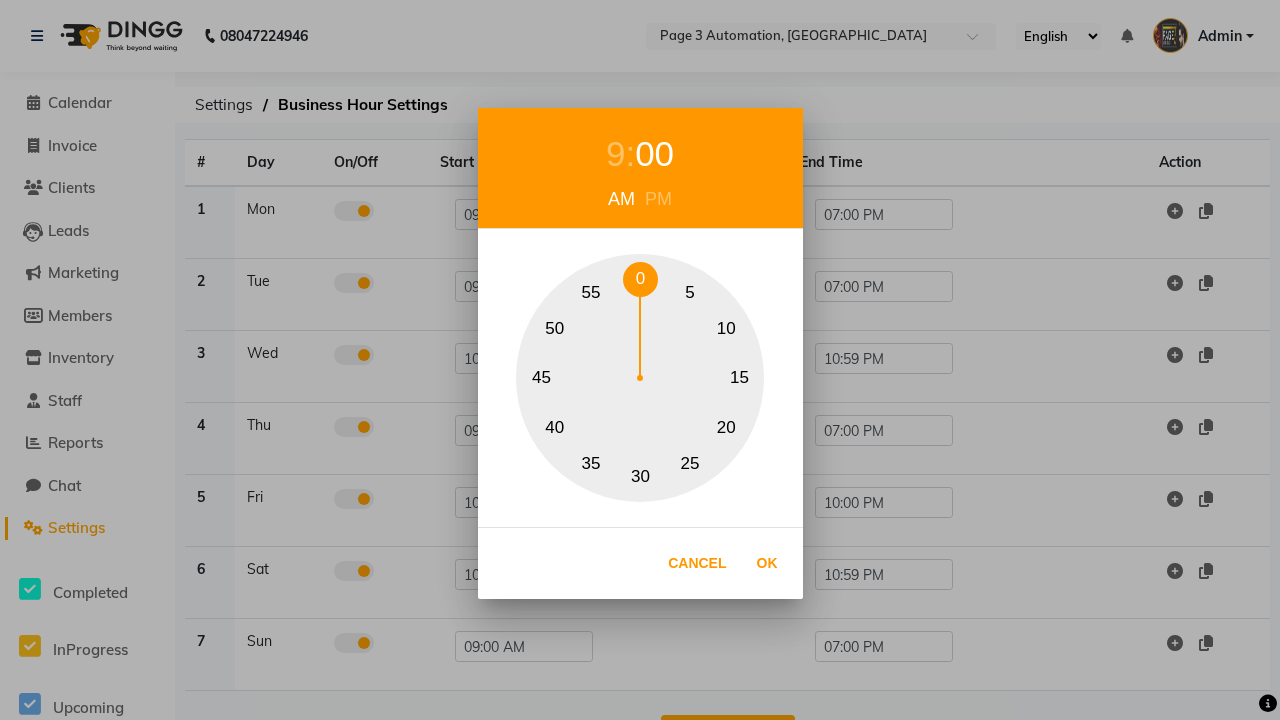 click on "0" at bounding box center (640, 279) 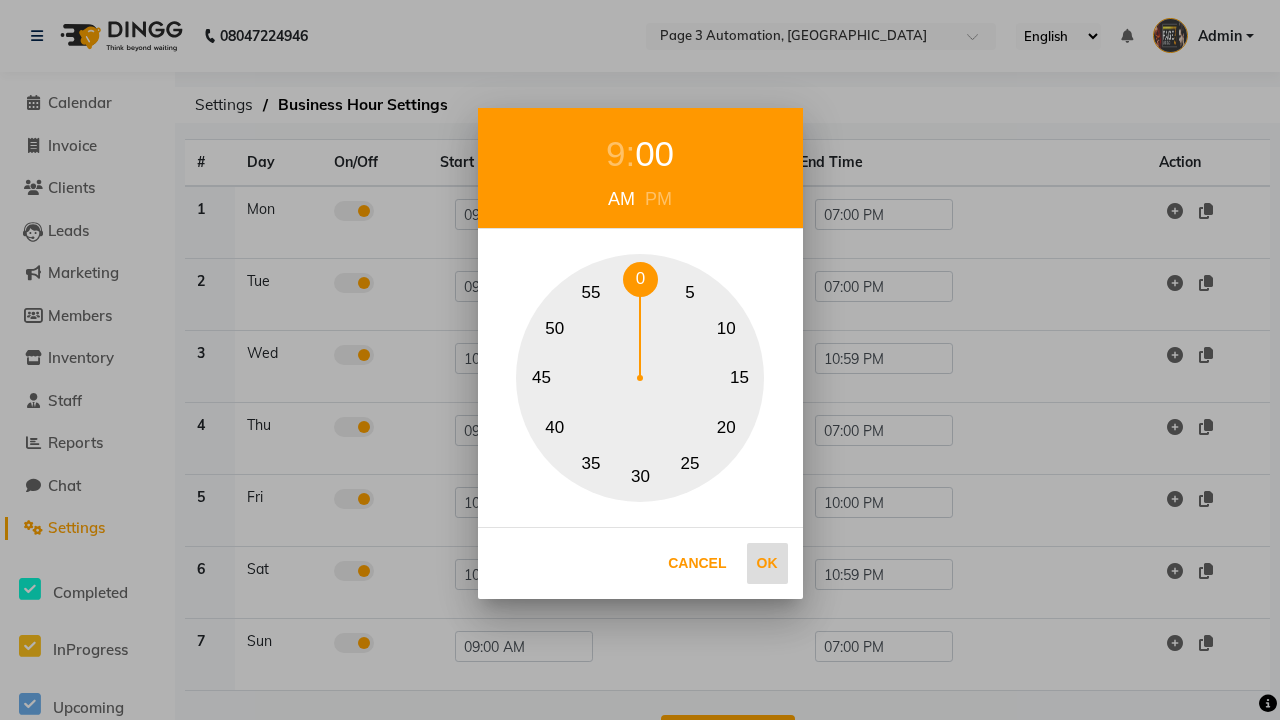 click on "Ok" at bounding box center (767, 563) 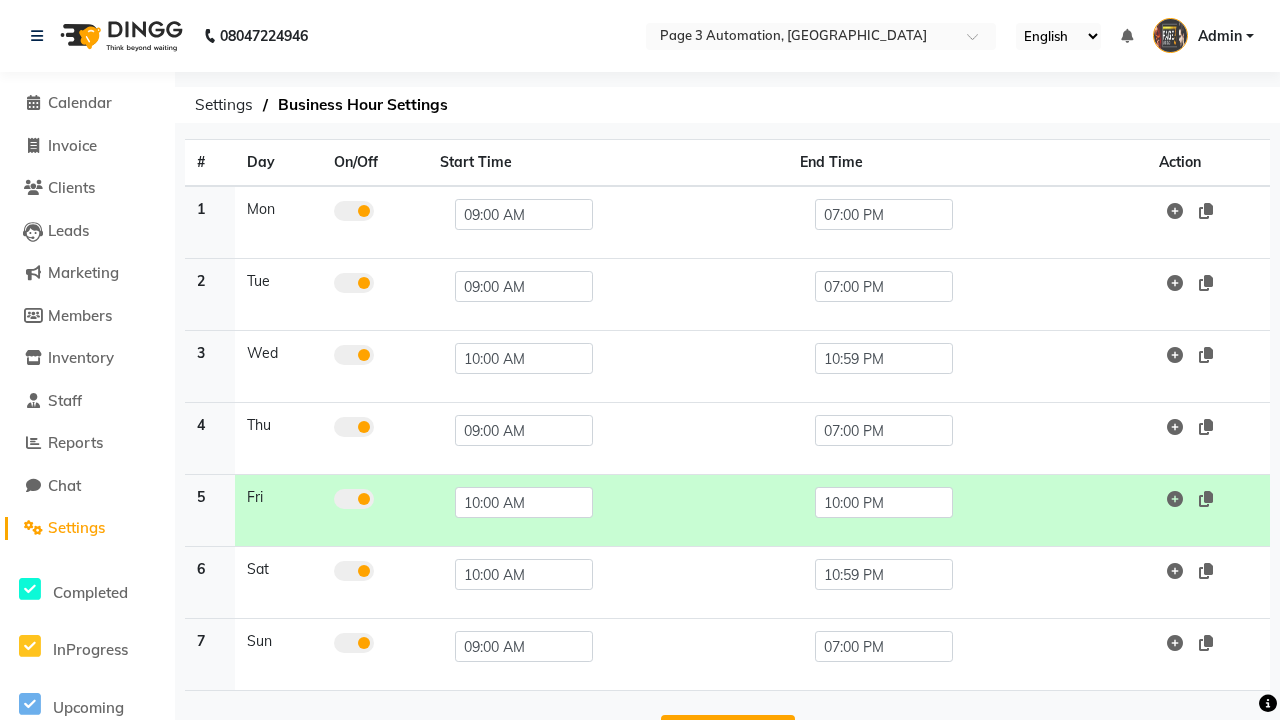 type on "09:00 AM" 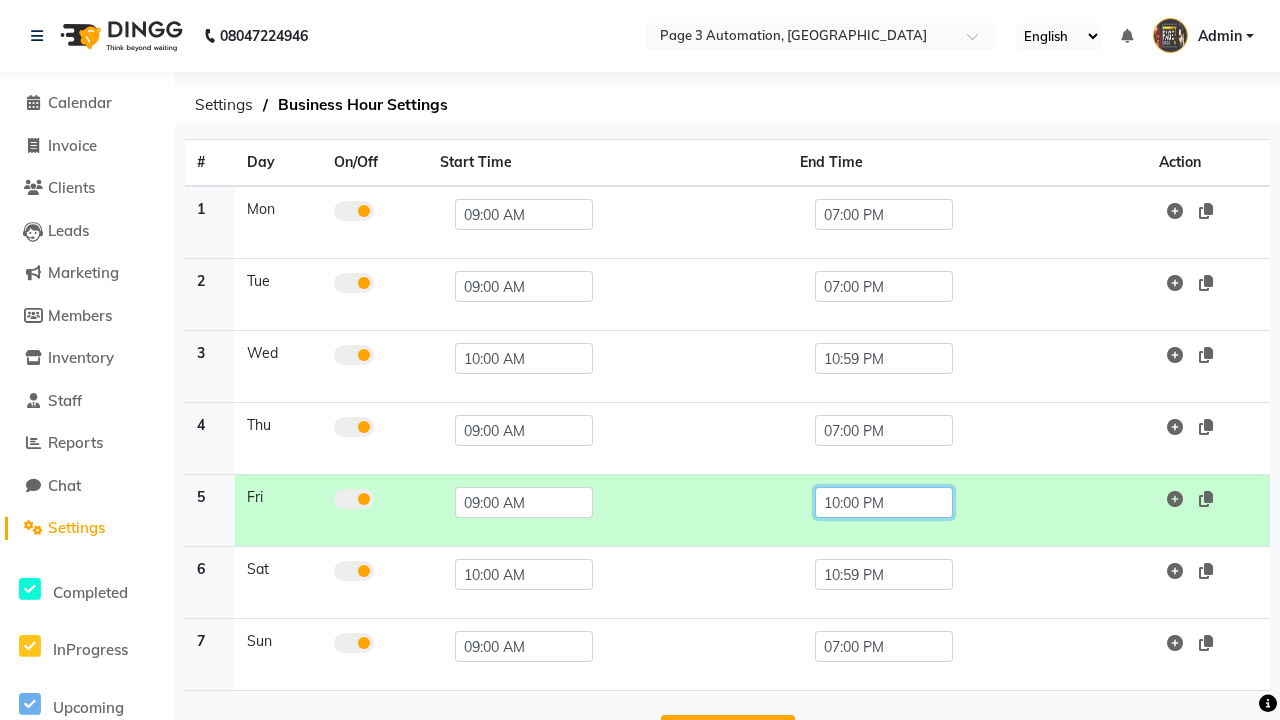 click on "10:00 PM" 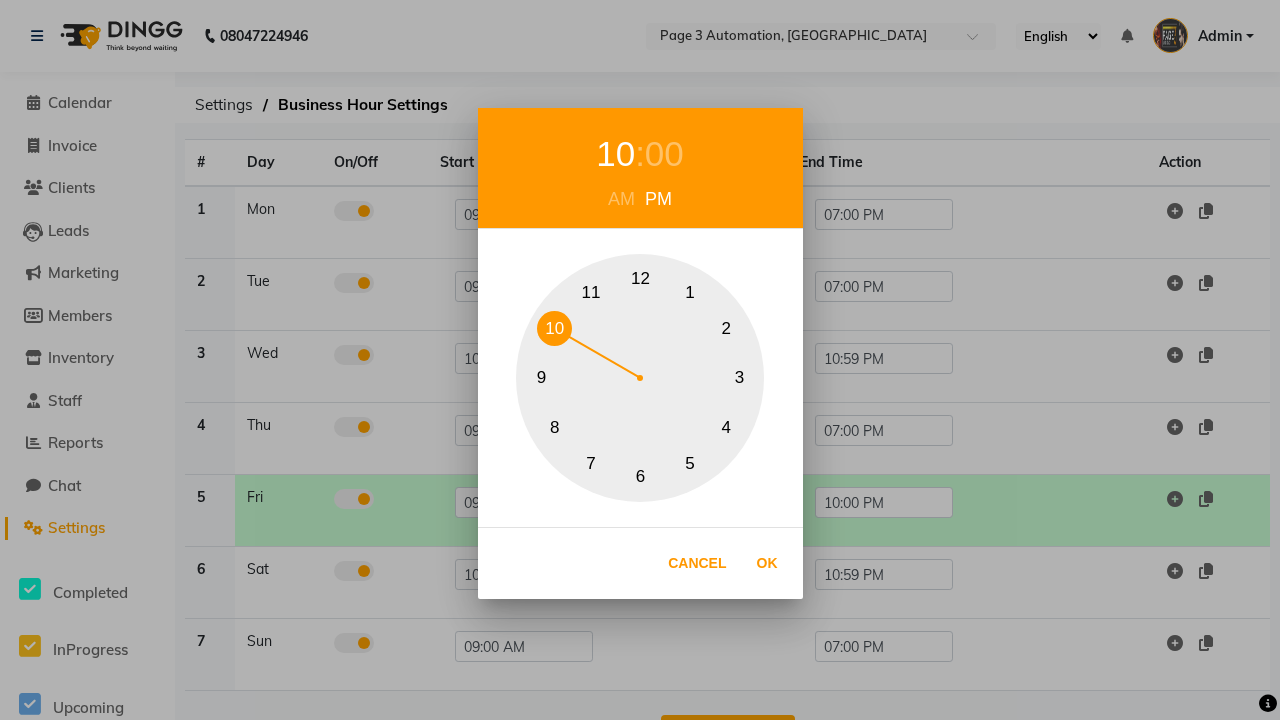 click on "7" at bounding box center (591, 463) 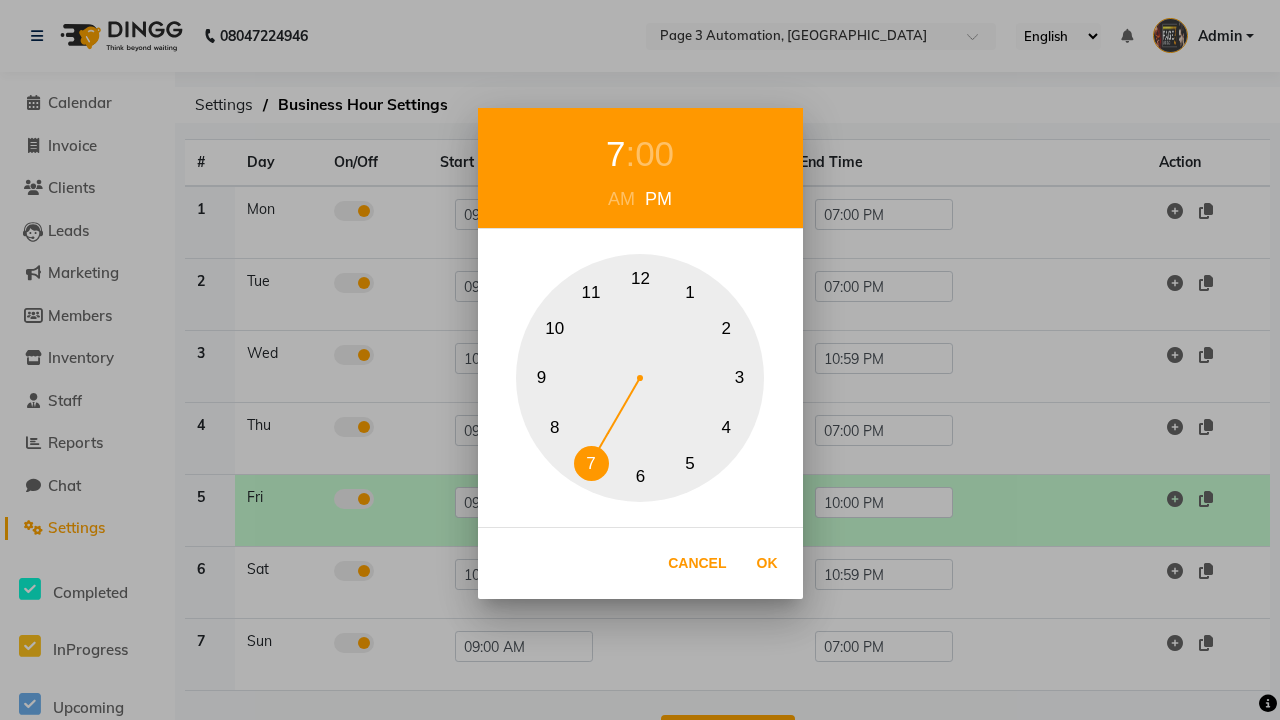 click on "00" at bounding box center [654, 154] 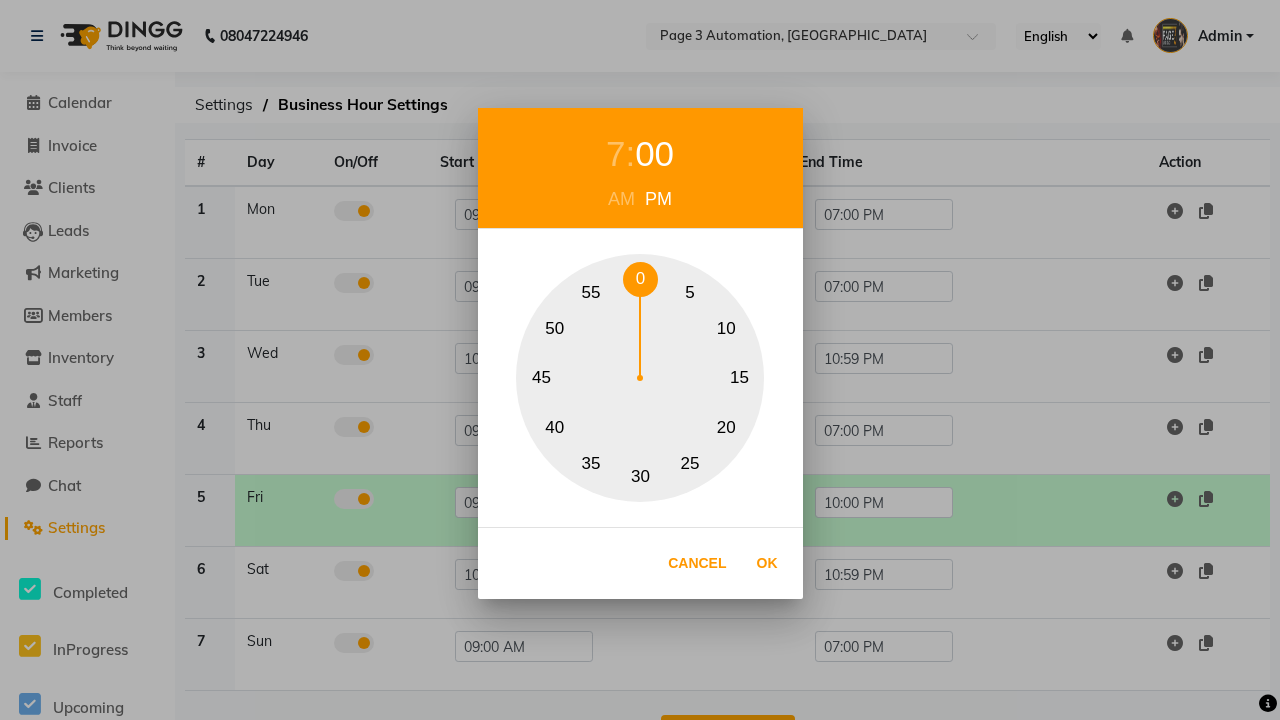 click on "0" at bounding box center (640, 279) 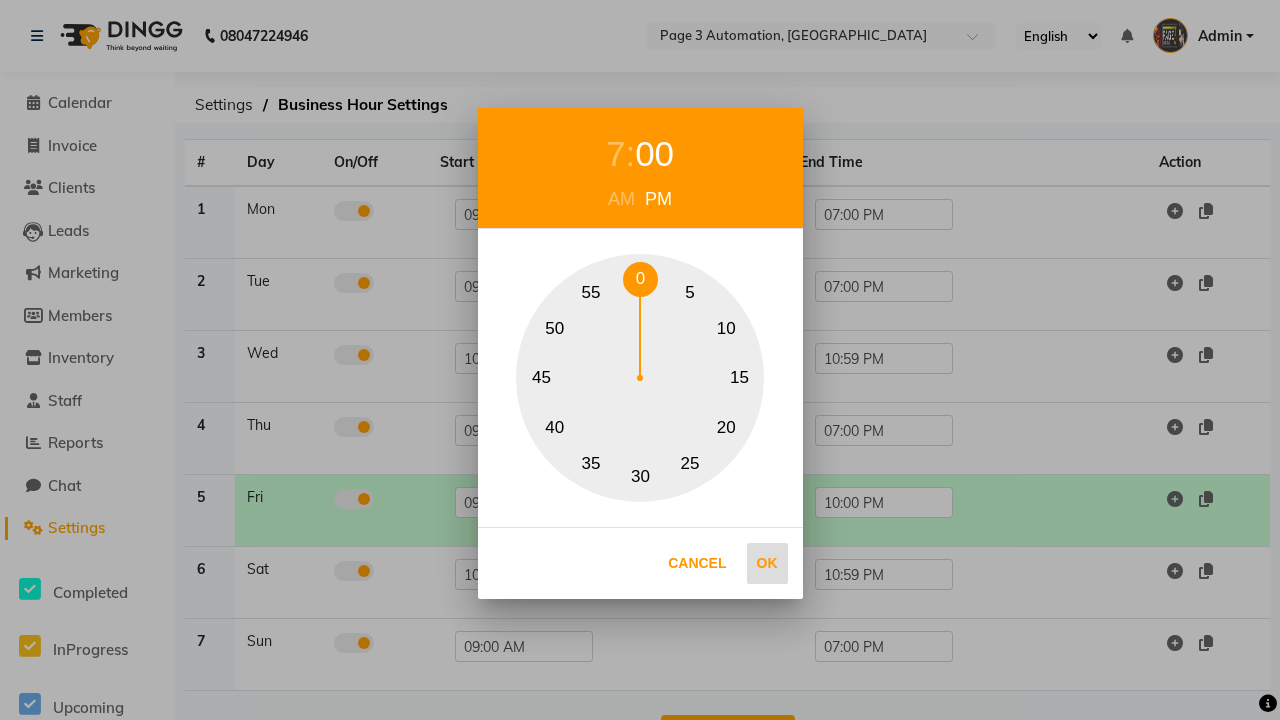 click on "Ok" at bounding box center [767, 563] 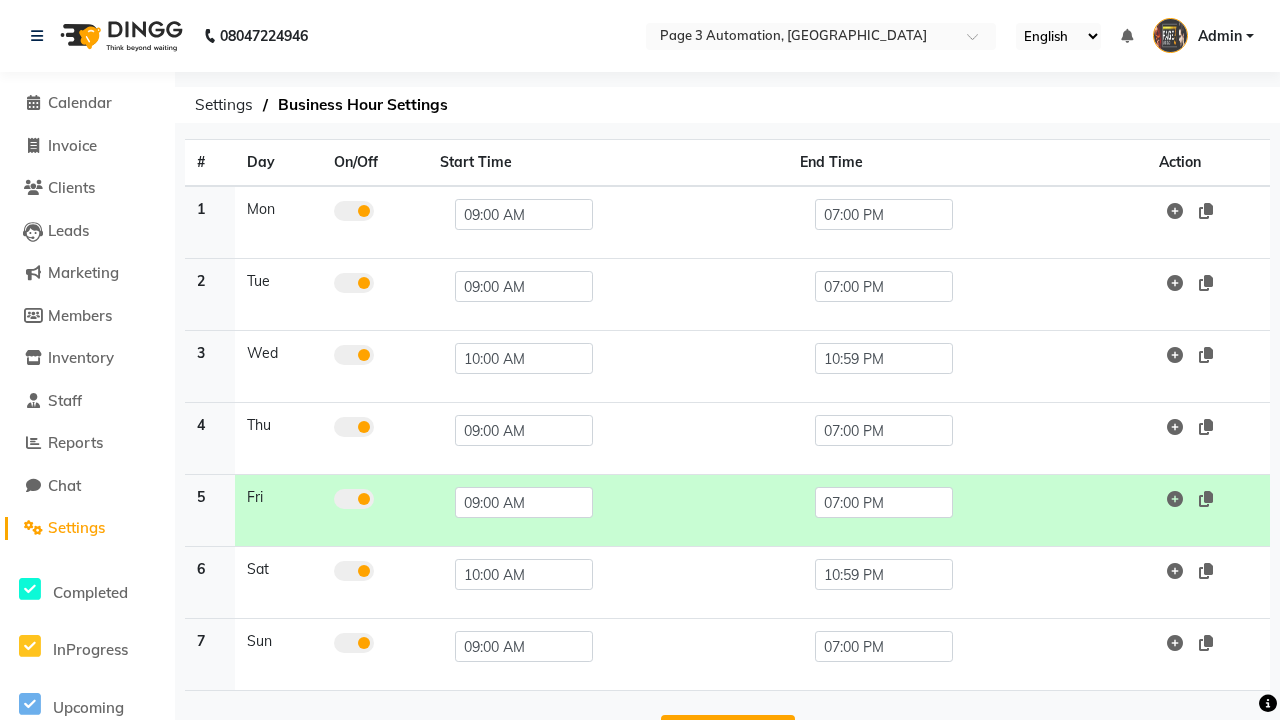 scroll, scrollTop: 33, scrollLeft: 0, axis: vertical 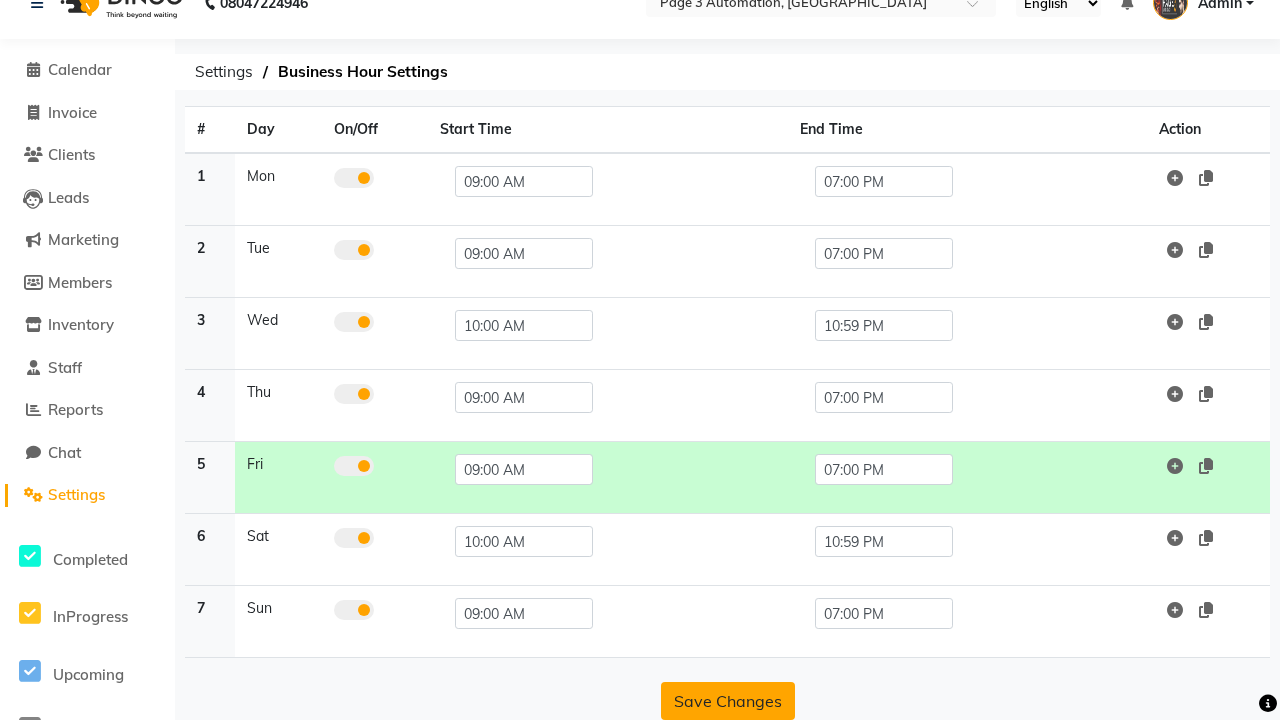 click on "Save Changes" 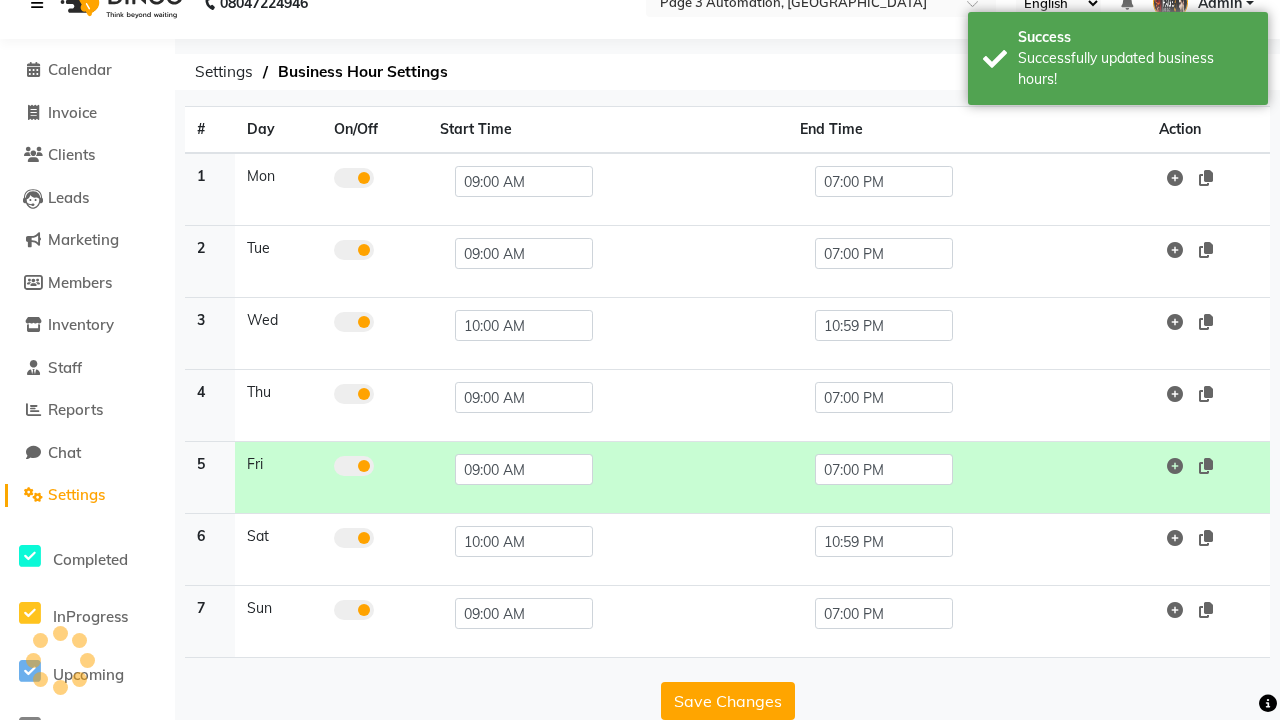 click at bounding box center (37, 3) 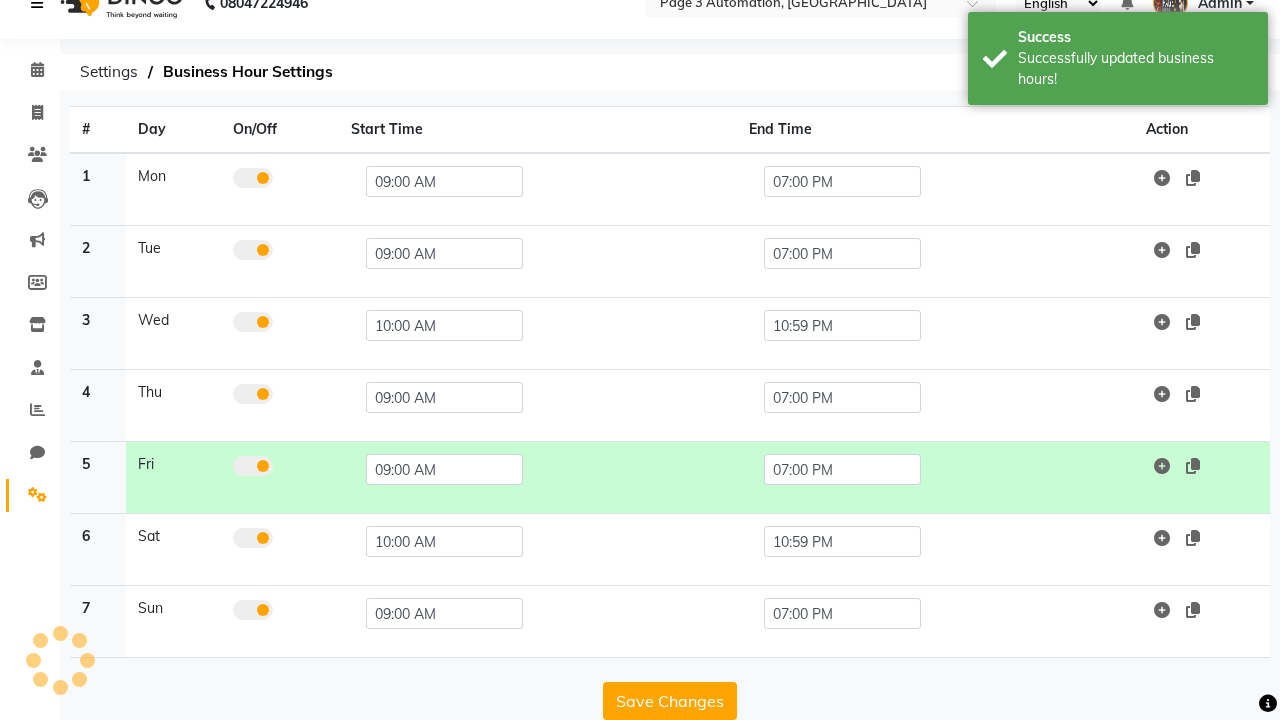 scroll, scrollTop: 8, scrollLeft: 0, axis: vertical 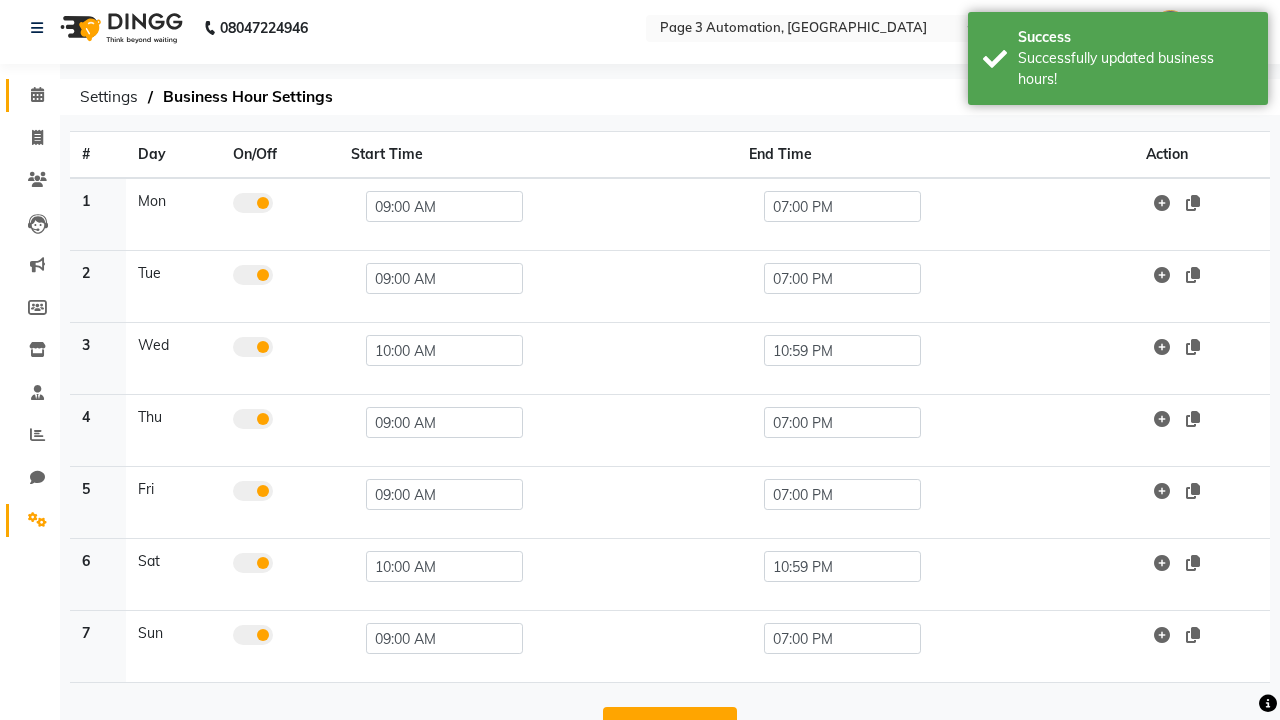 click 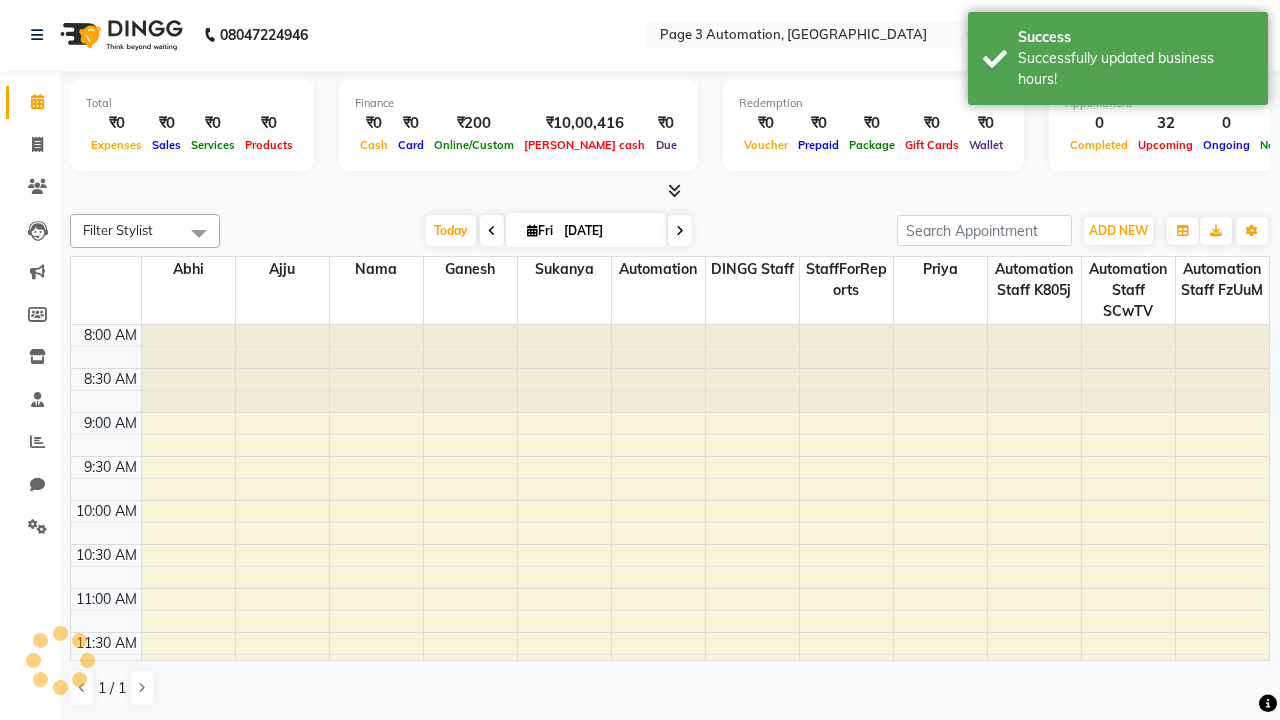 scroll, scrollTop: 0, scrollLeft: 0, axis: both 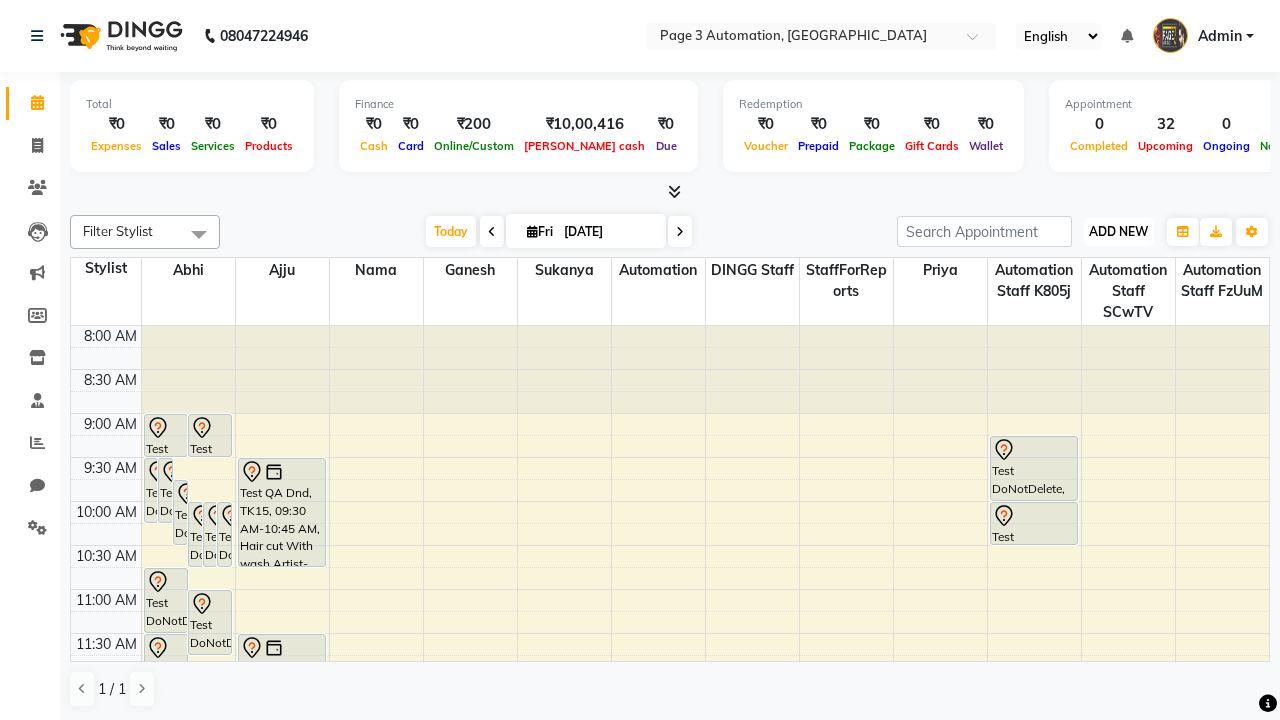 click on "ADD NEW" at bounding box center (1118, 231) 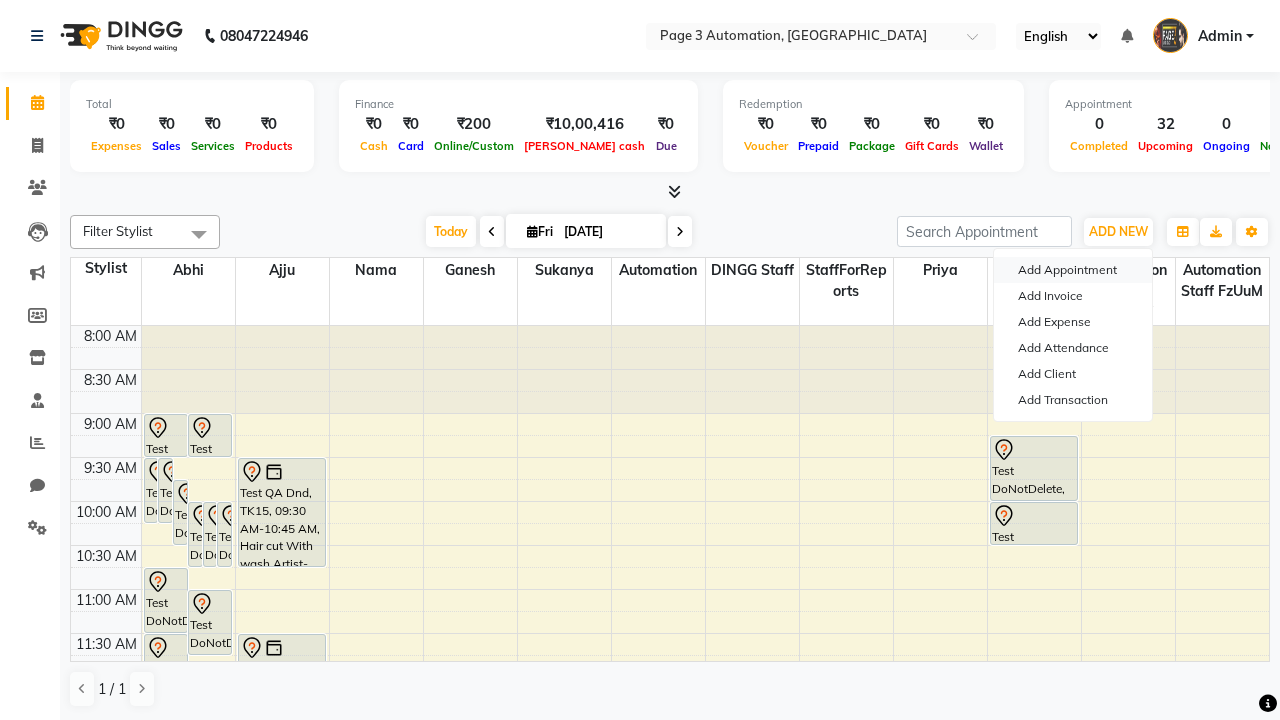 click on "Add Appointment" at bounding box center [1073, 270] 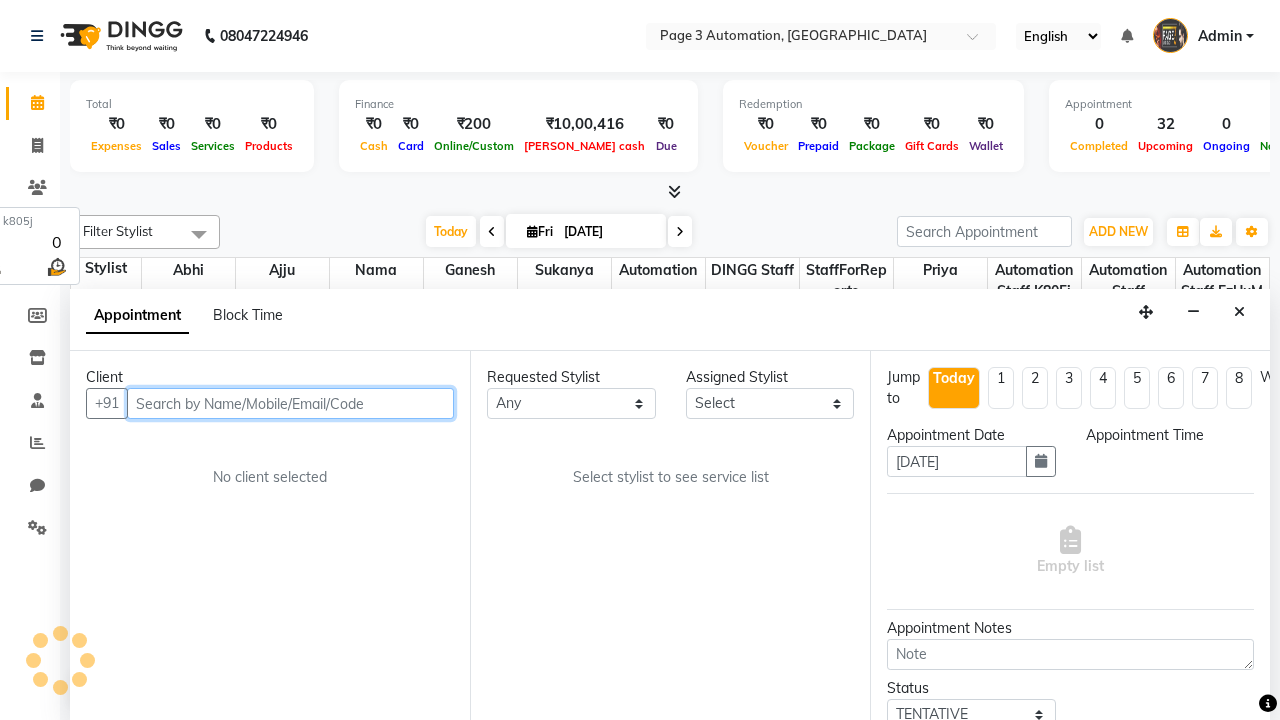 select on "540" 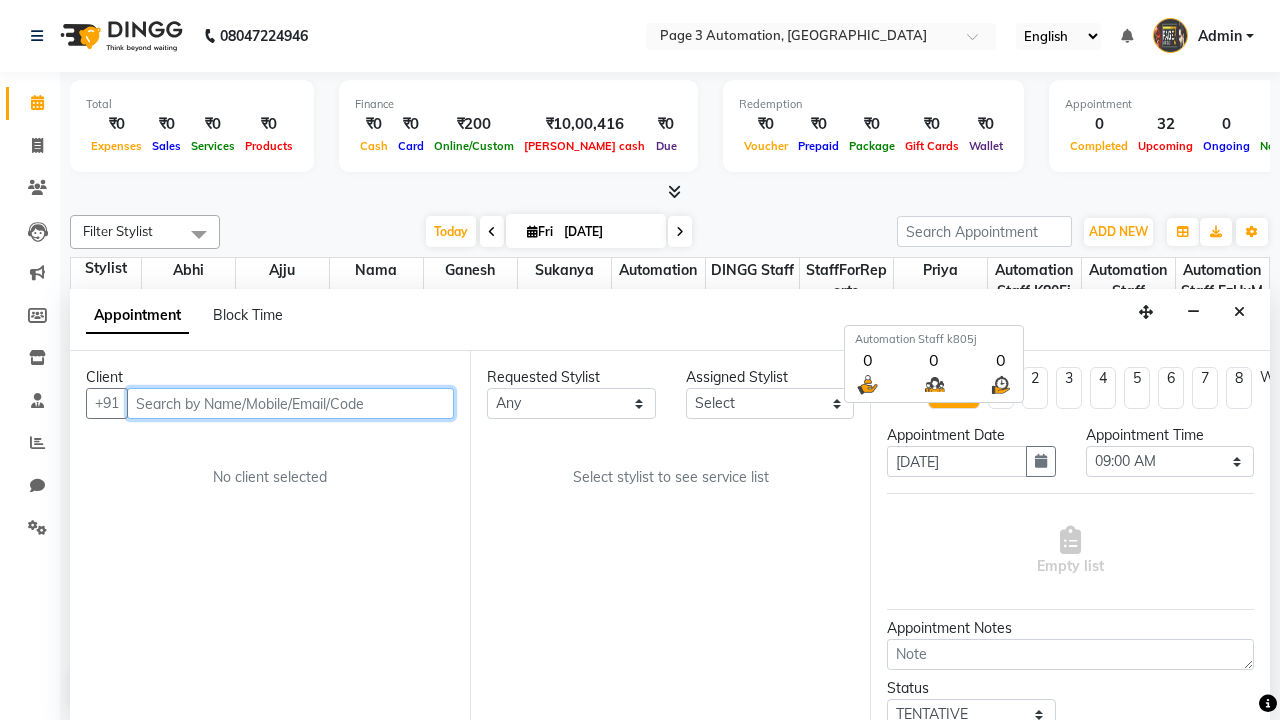 scroll, scrollTop: 1, scrollLeft: 0, axis: vertical 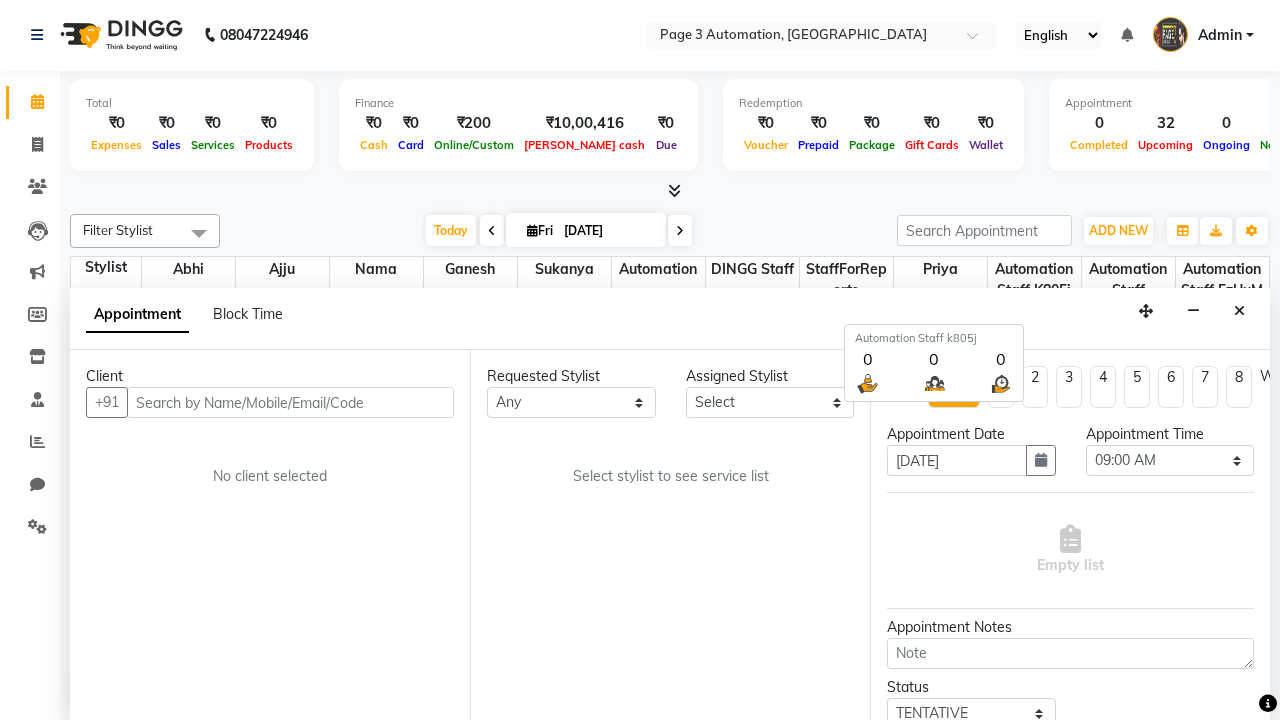 click on "Admin" at bounding box center (1220, 35) 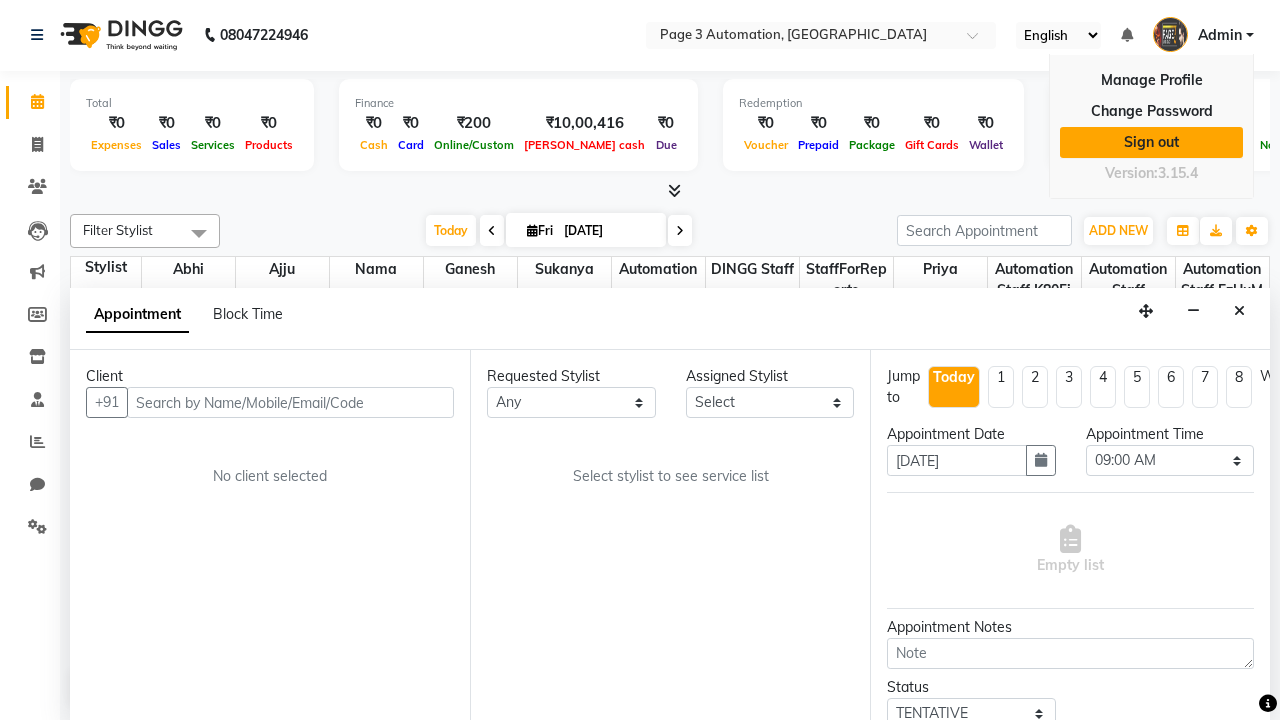click on "Sign out" at bounding box center (1151, 142) 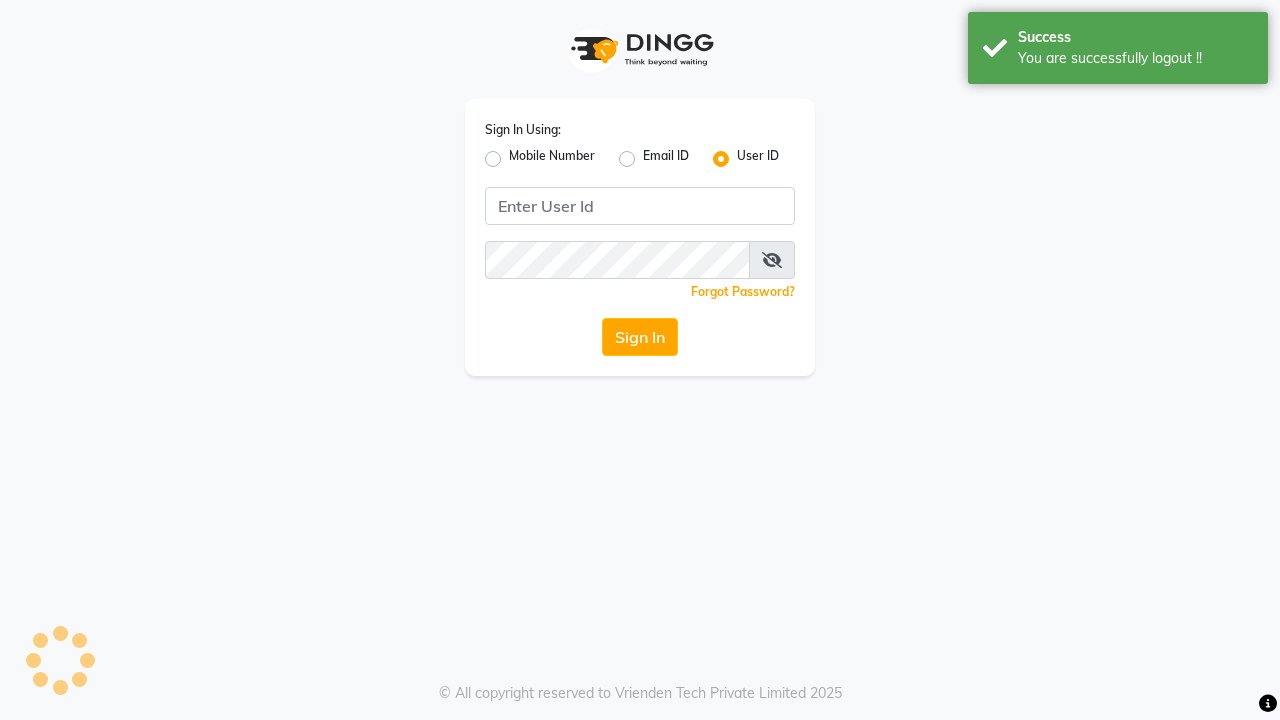scroll, scrollTop: 0, scrollLeft: 0, axis: both 